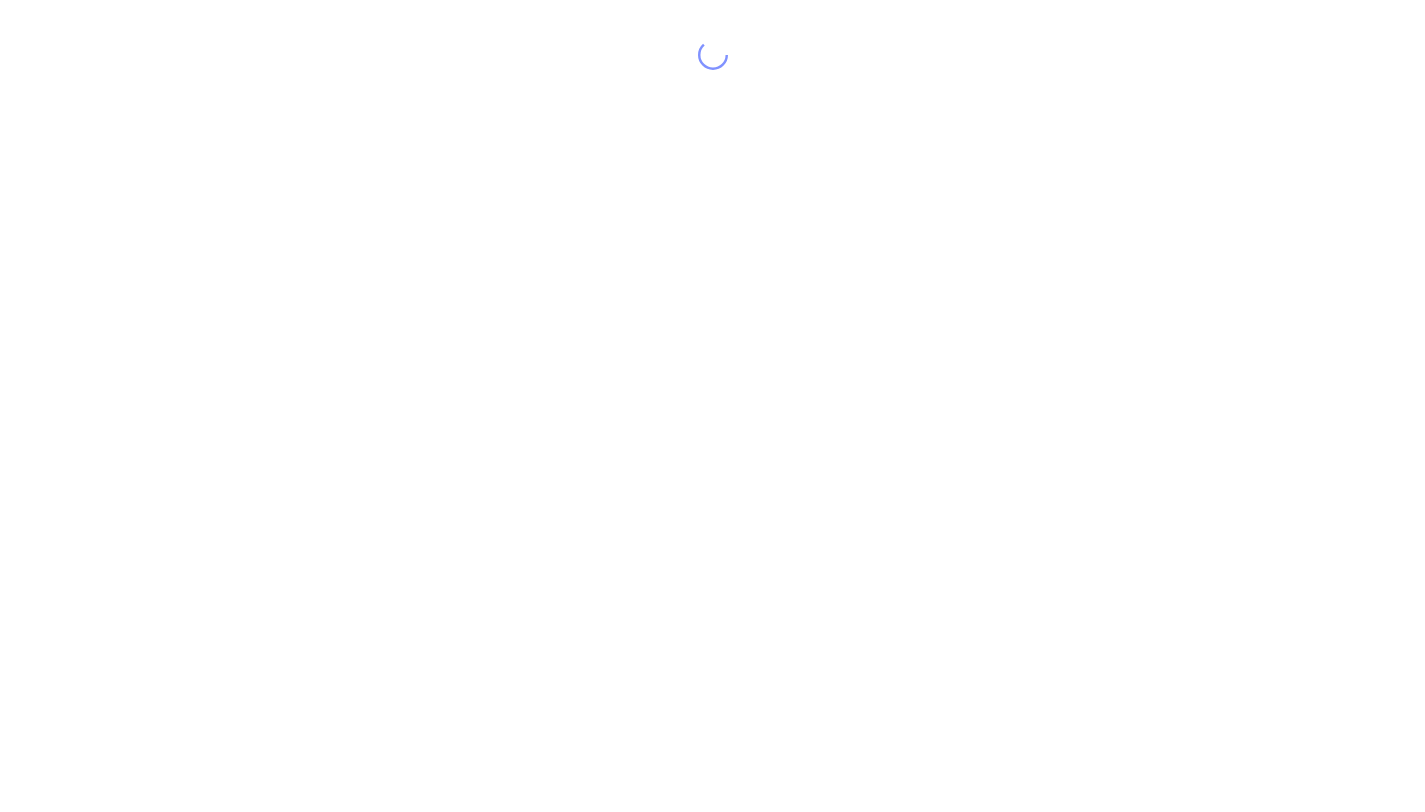 scroll, scrollTop: 0, scrollLeft: 0, axis: both 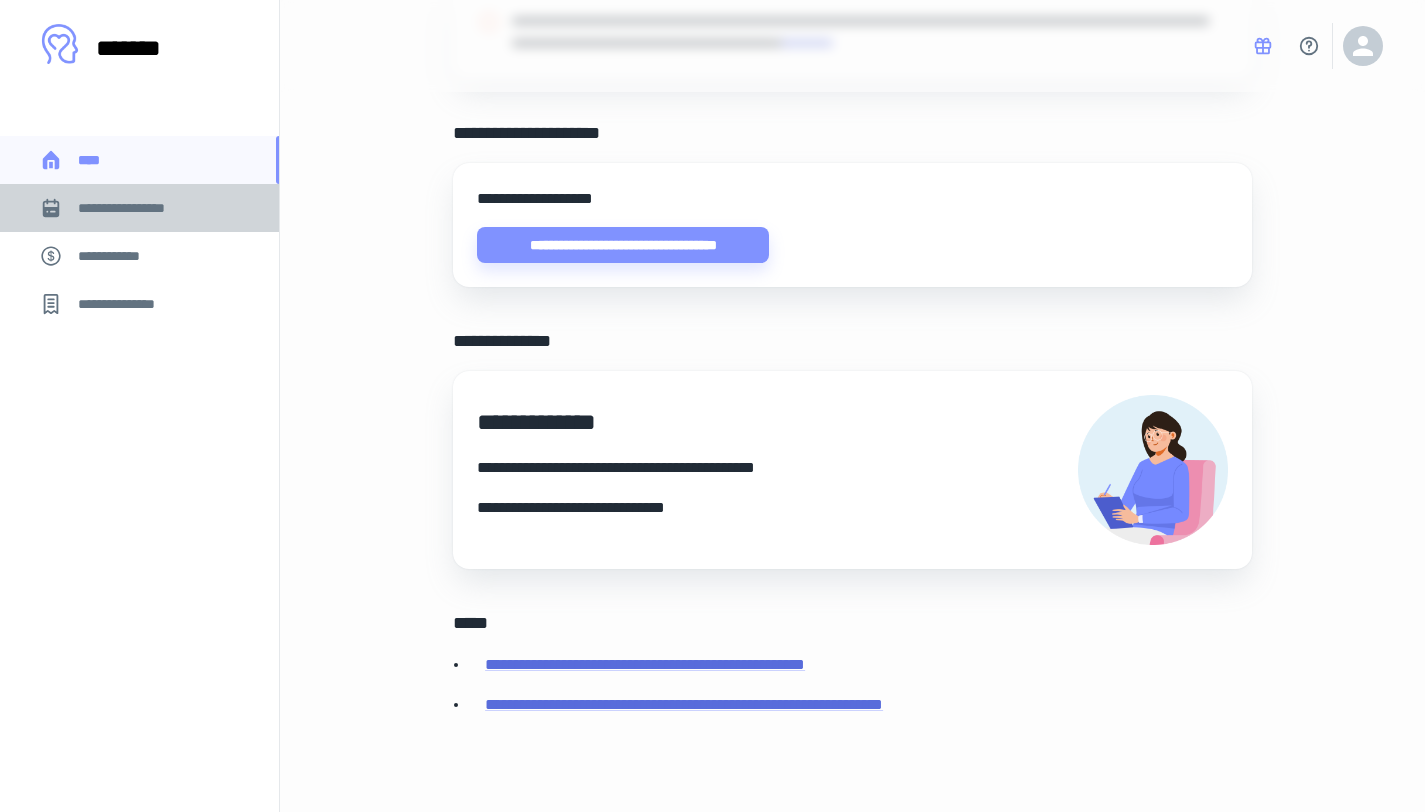 click on "**********" at bounding box center [139, 208] 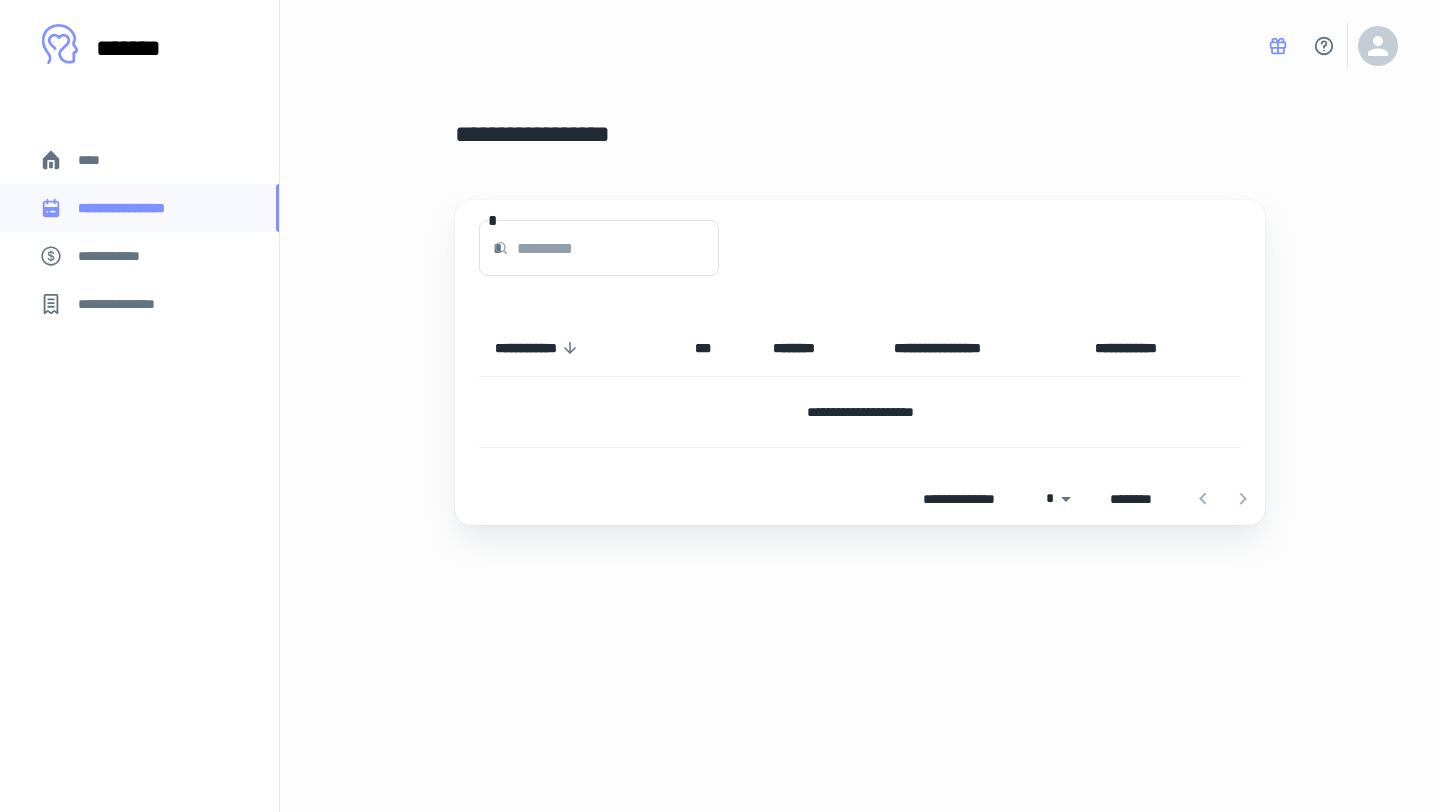 click on "****" at bounding box center (139, 160) 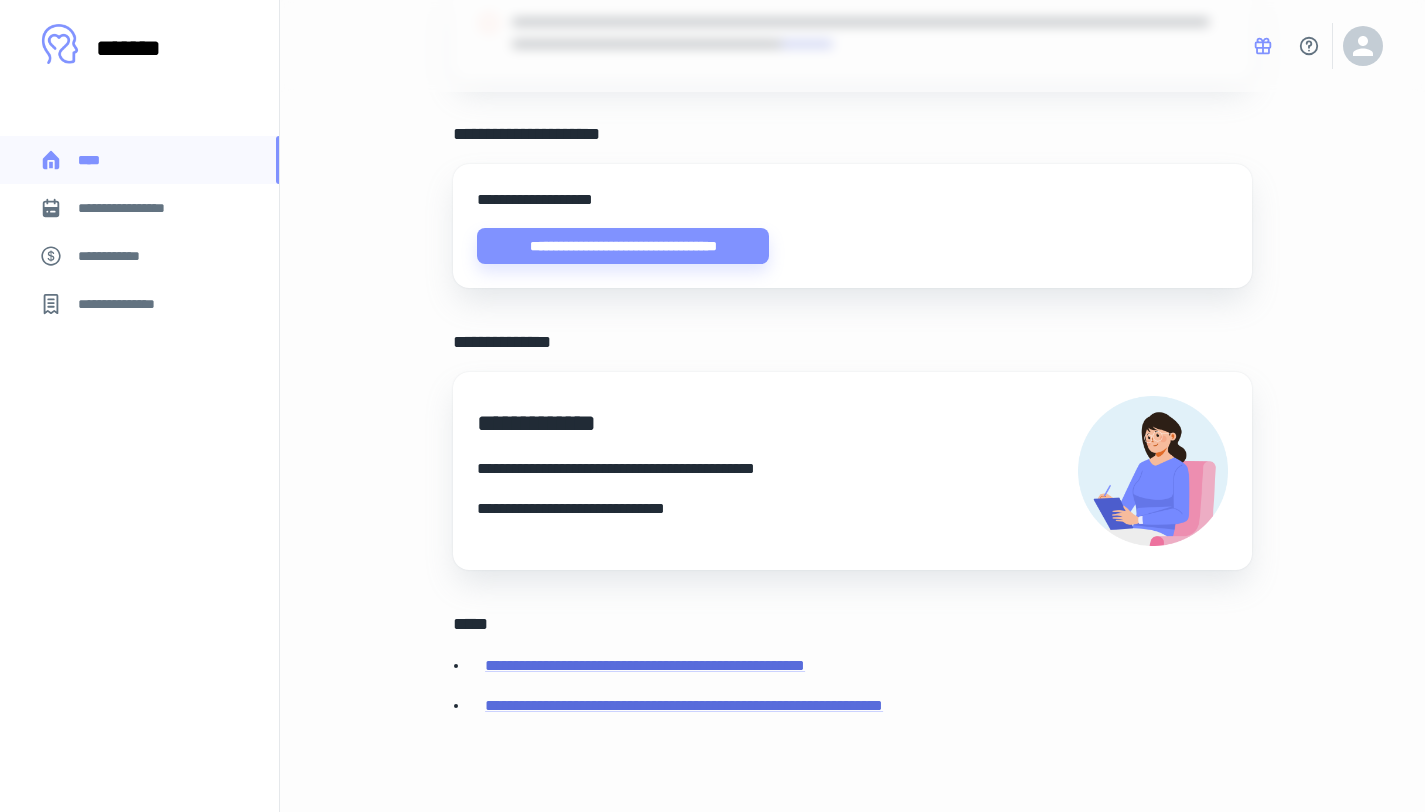 scroll, scrollTop: 580, scrollLeft: 0, axis: vertical 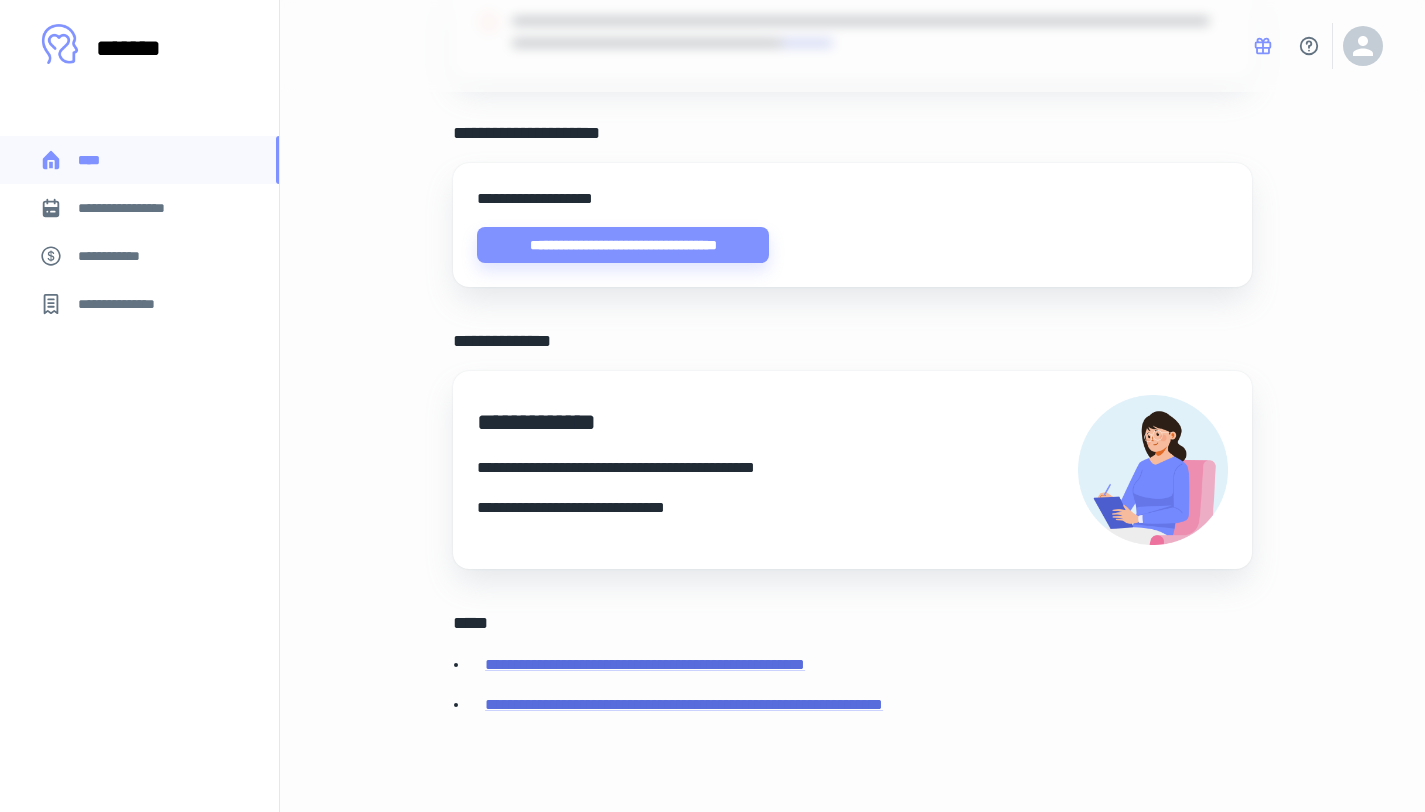 click on "**********" at bounding box center [139, 304] 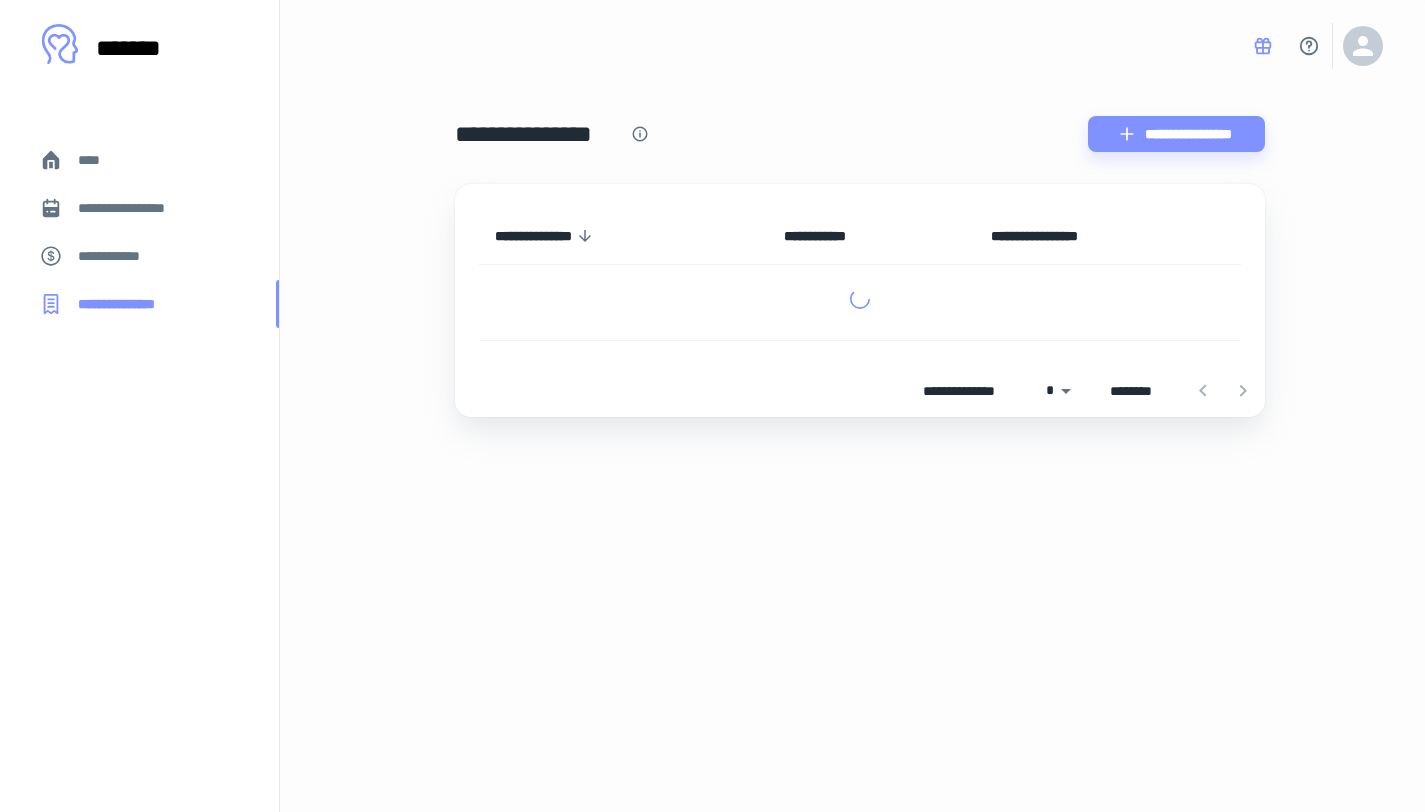 scroll, scrollTop: 0, scrollLeft: 0, axis: both 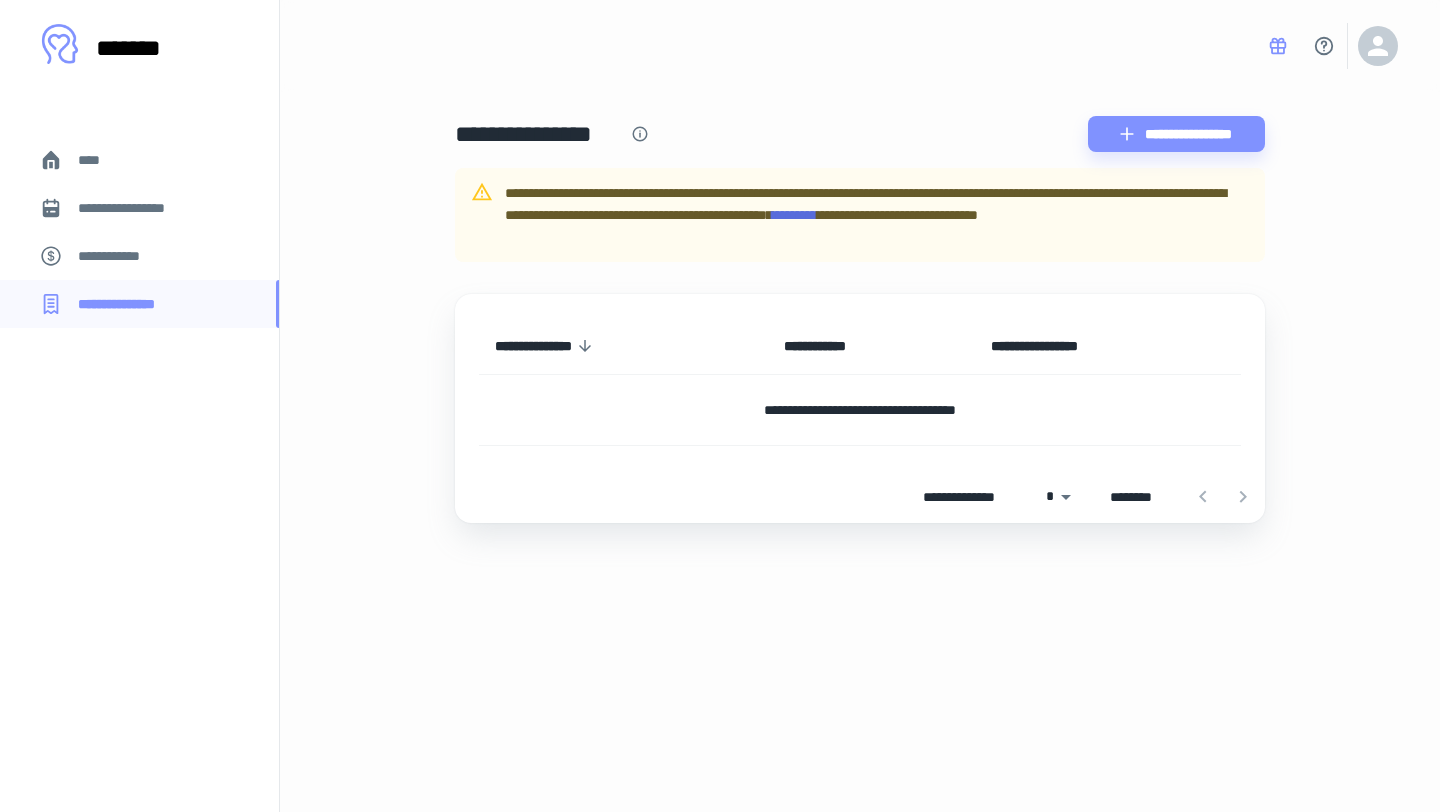 click on "**********" at bounding box center (1176, 134) 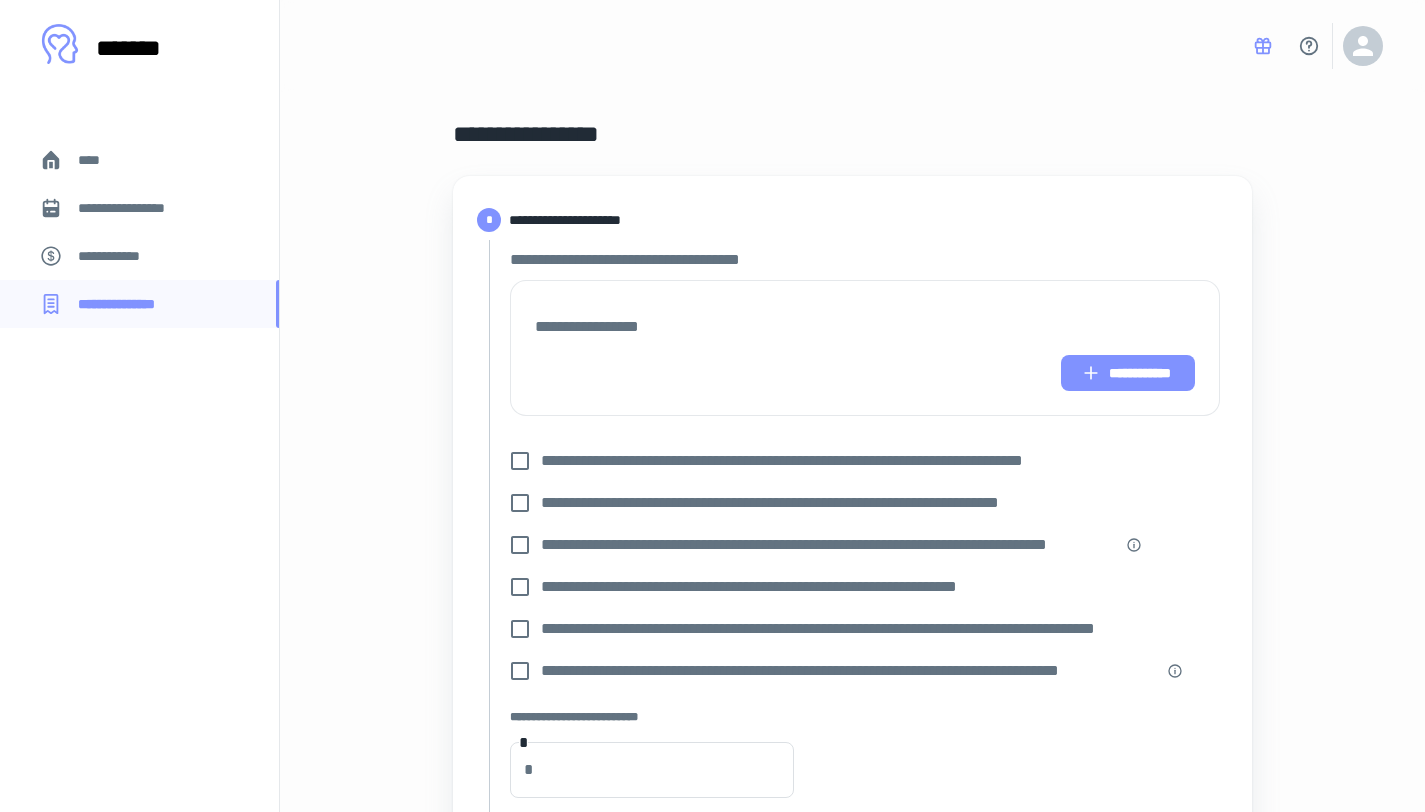 click on "**********" at bounding box center (1128, 373) 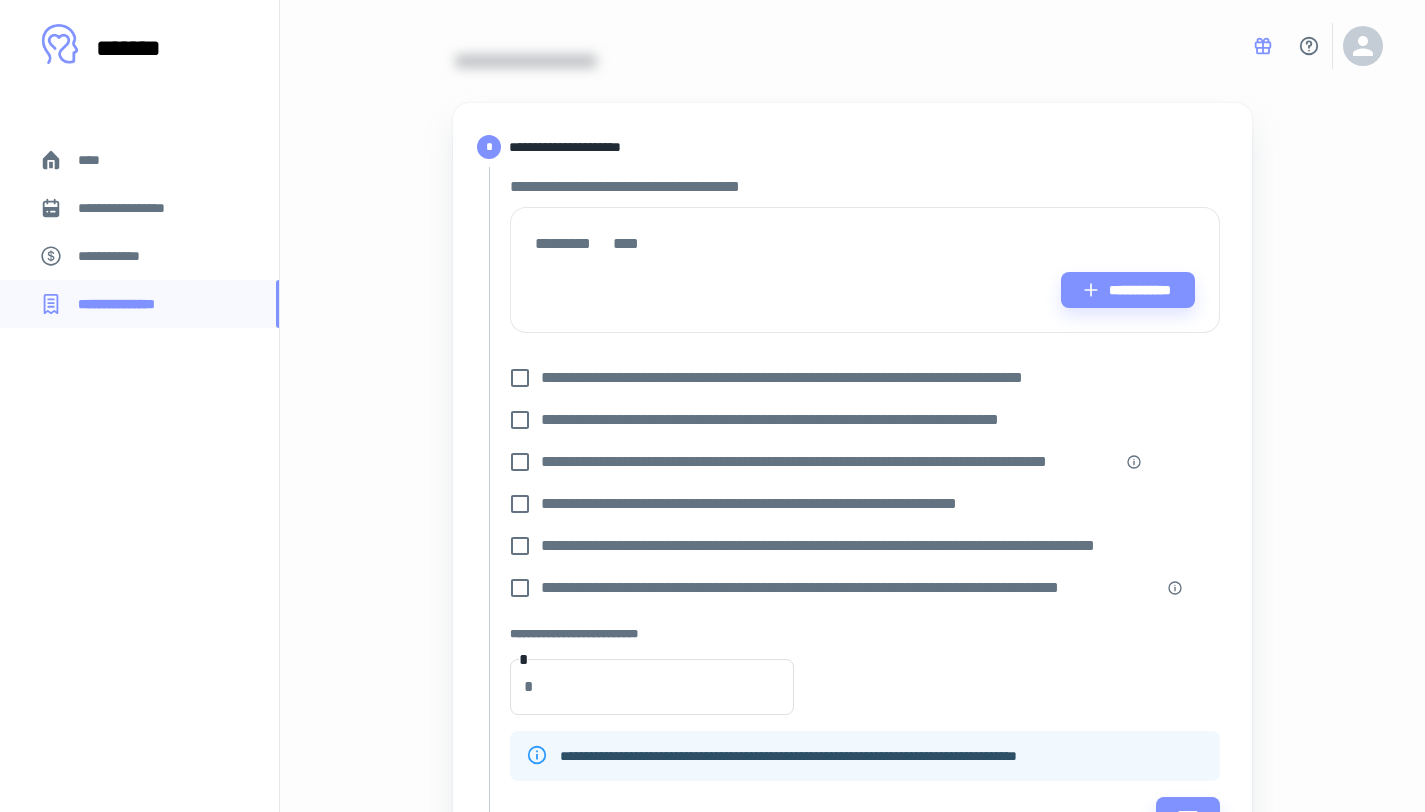 scroll, scrollTop: 80, scrollLeft: 0, axis: vertical 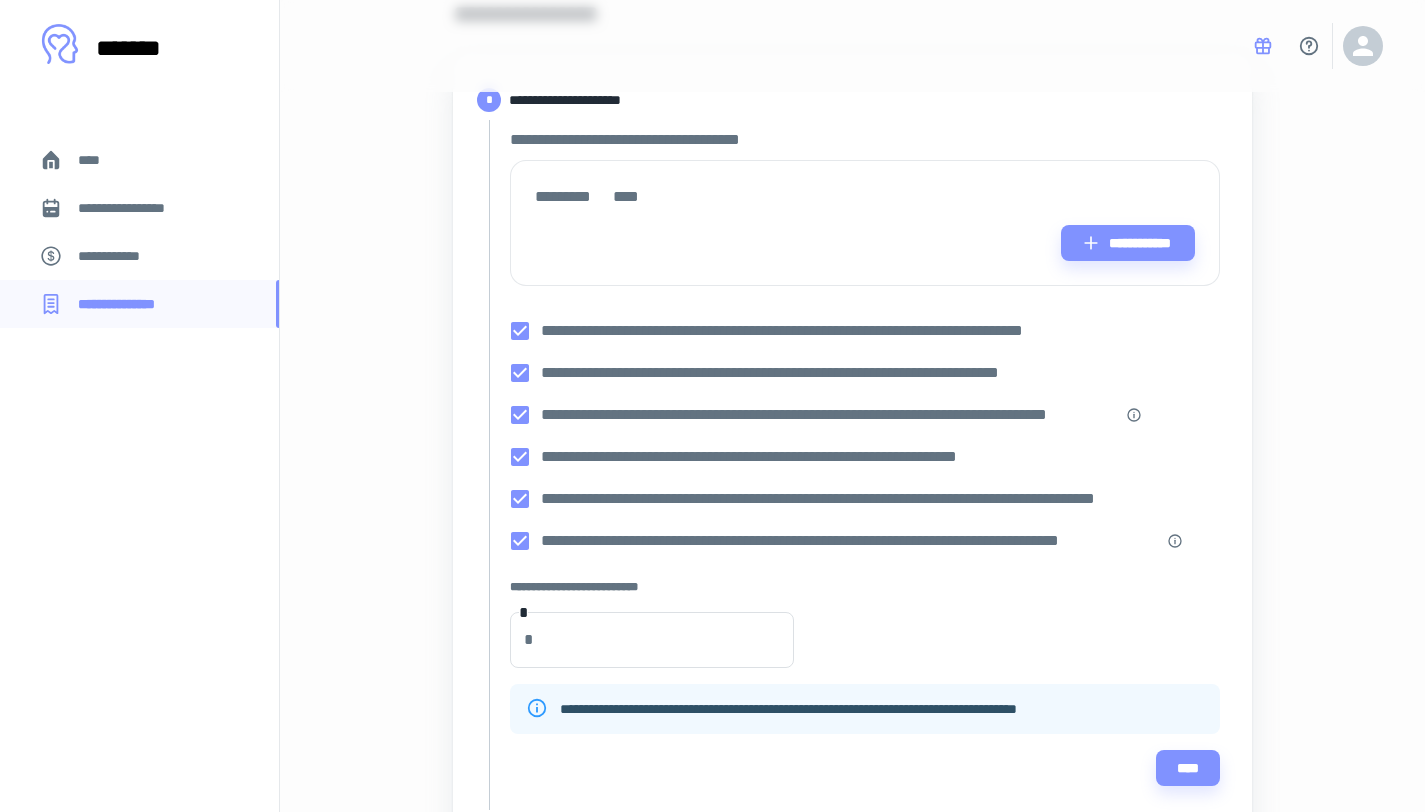 click on "*********" at bounding box center (574, 197) 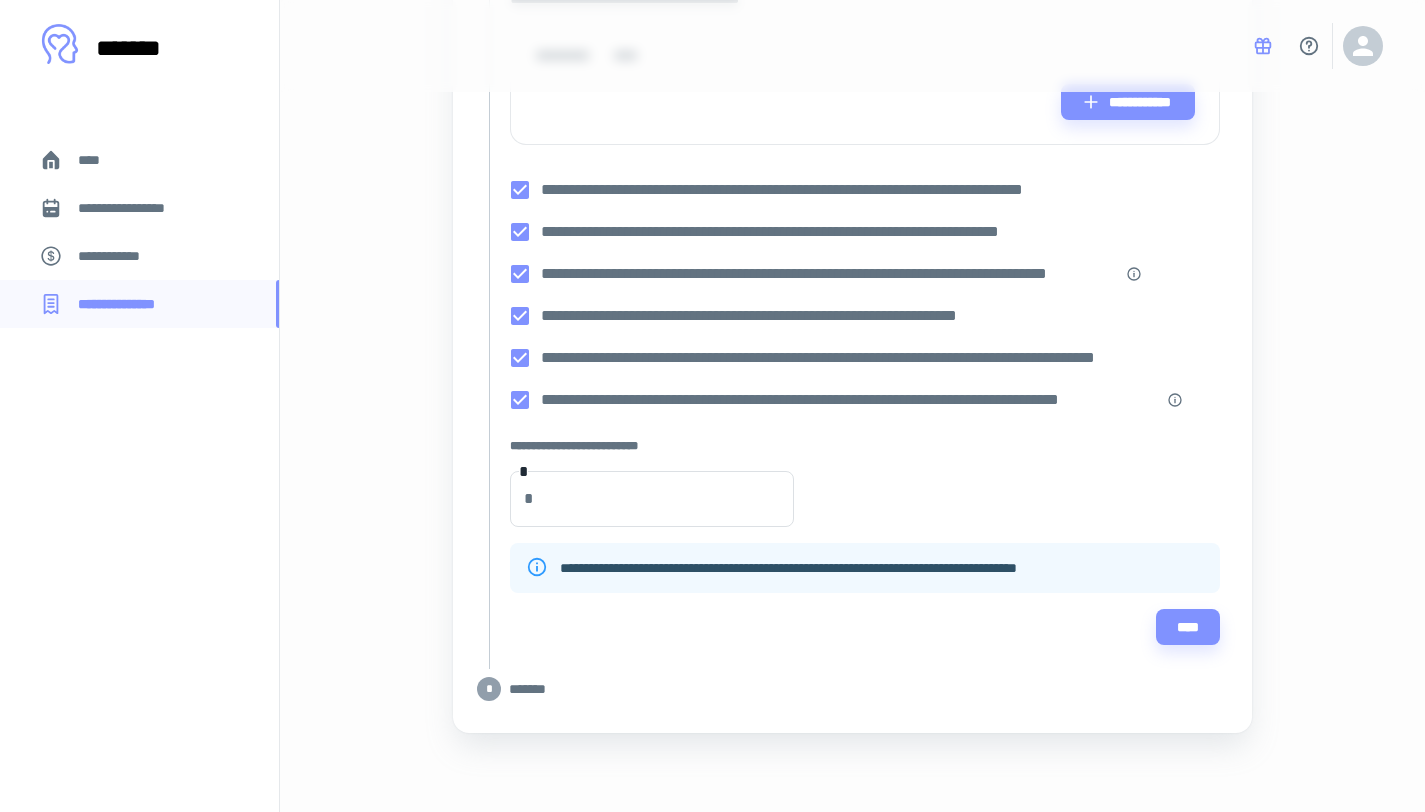 scroll, scrollTop: 262, scrollLeft: 0, axis: vertical 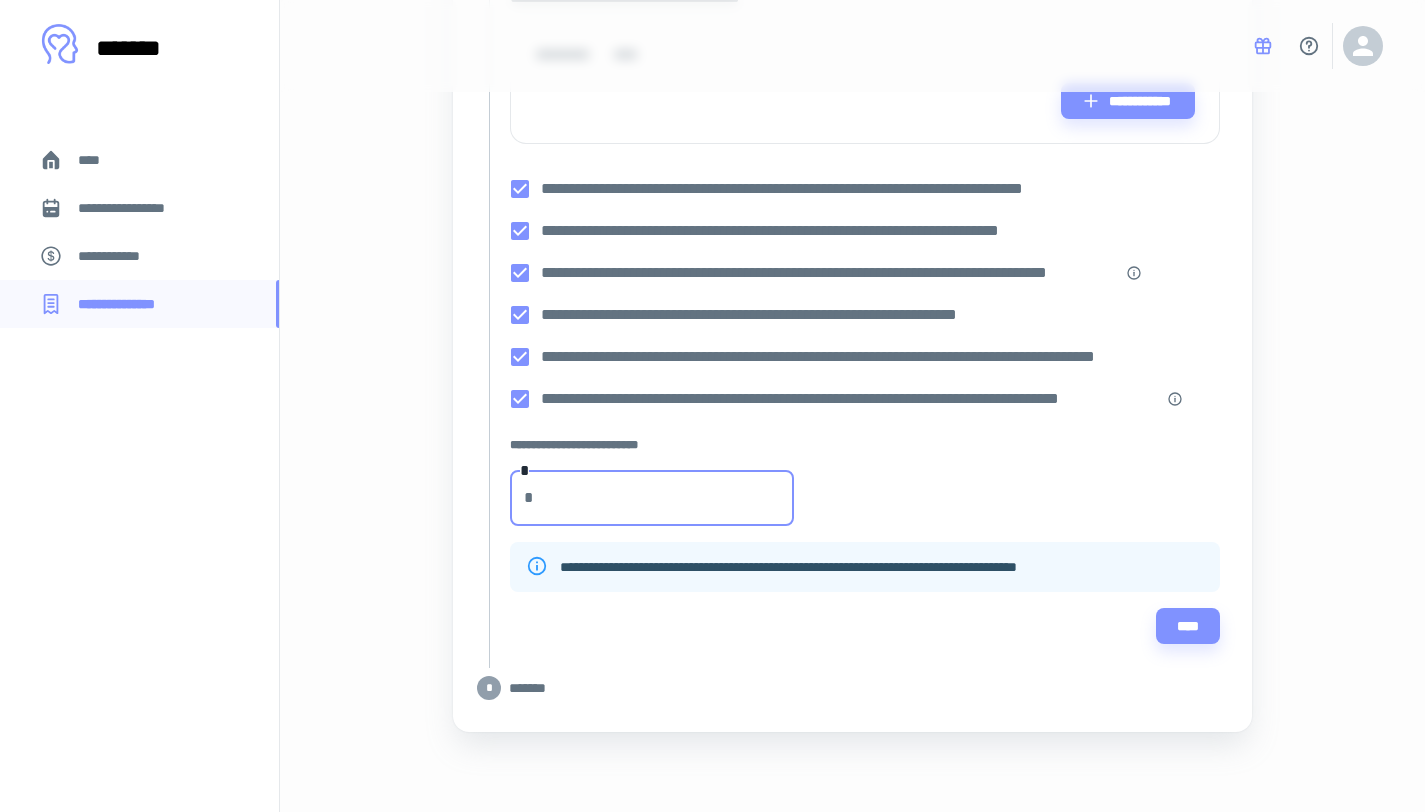 drag, startPoint x: 657, startPoint y: 502, endPoint x: 496, endPoint y: 486, distance: 161.79308 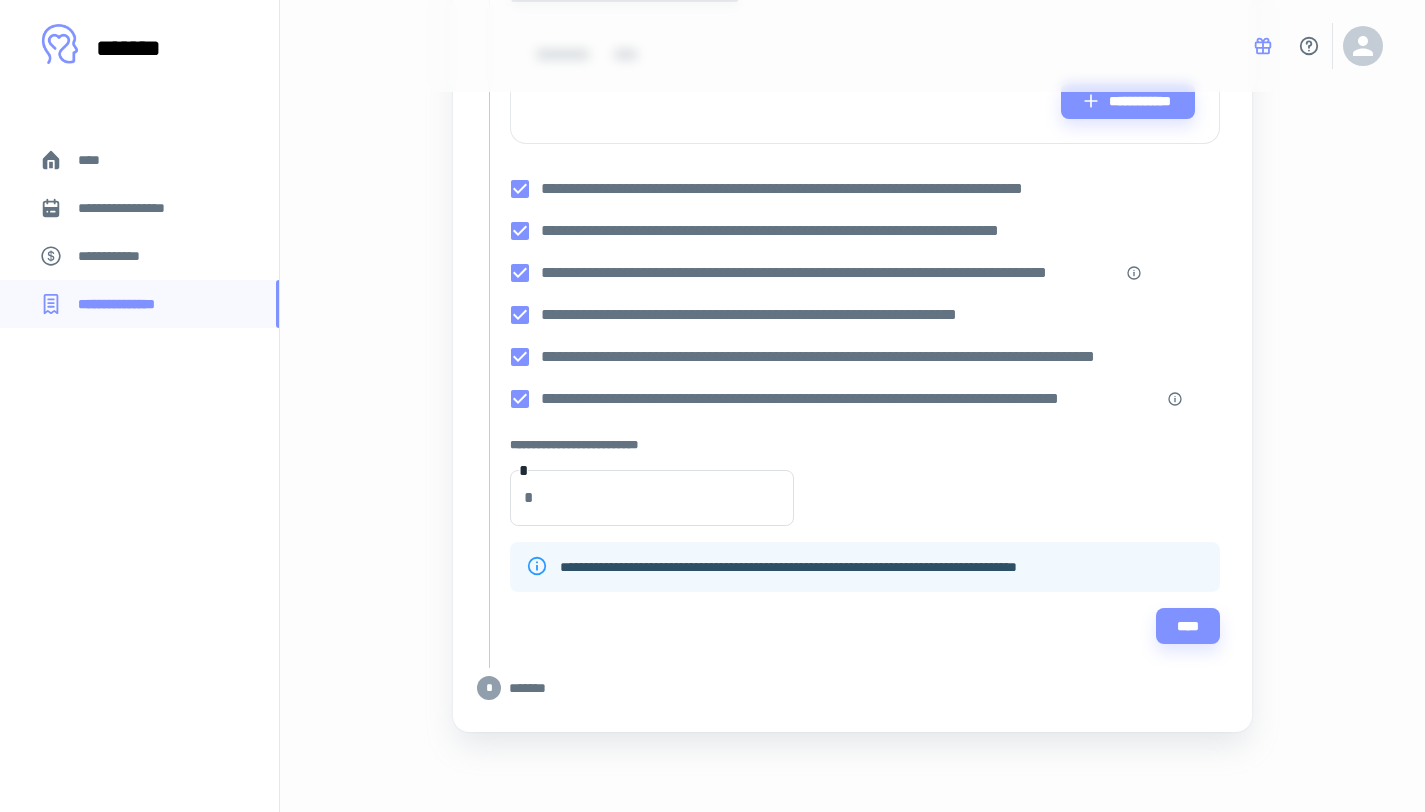 click on "**********" at bounding box center (865, 406) 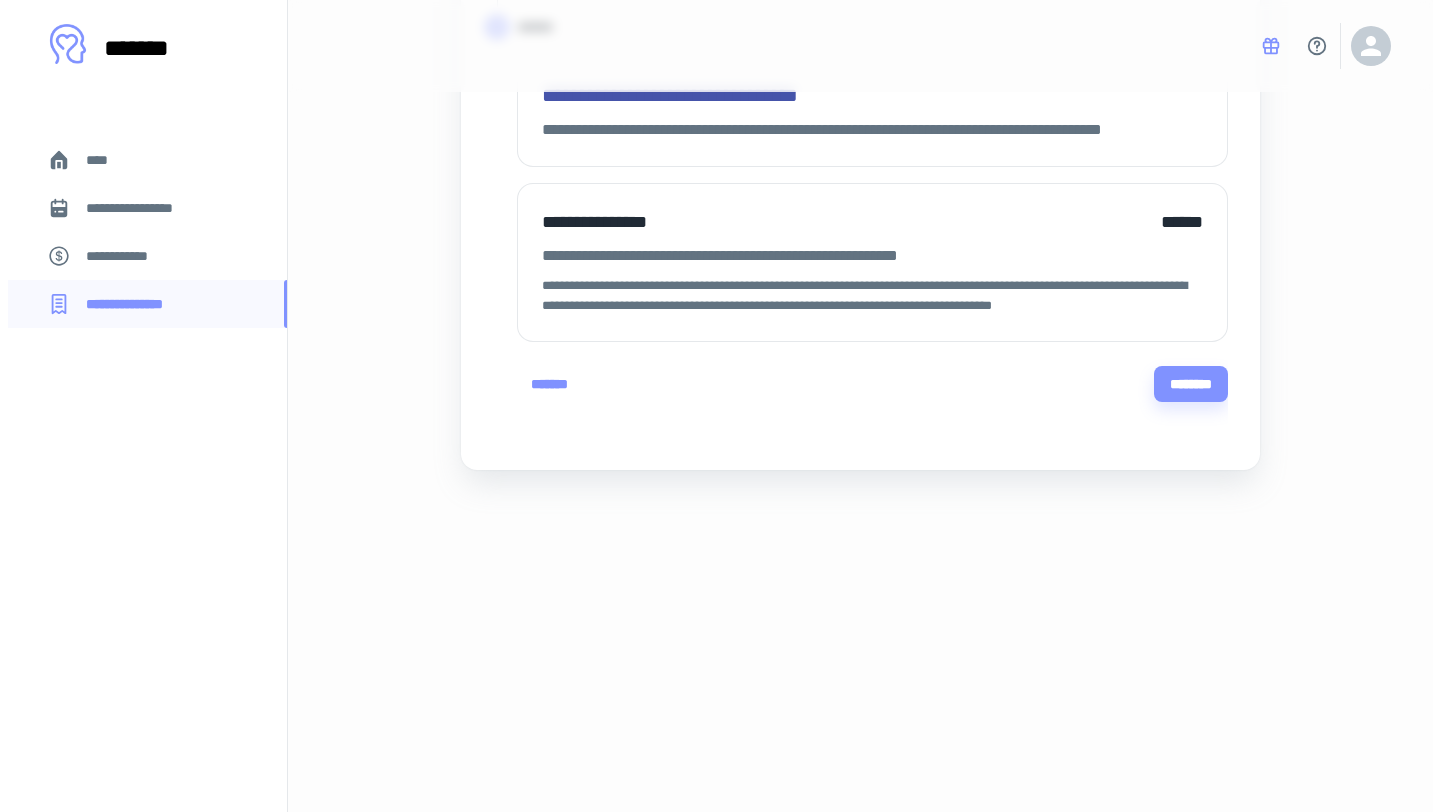 scroll, scrollTop: 0, scrollLeft: 0, axis: both 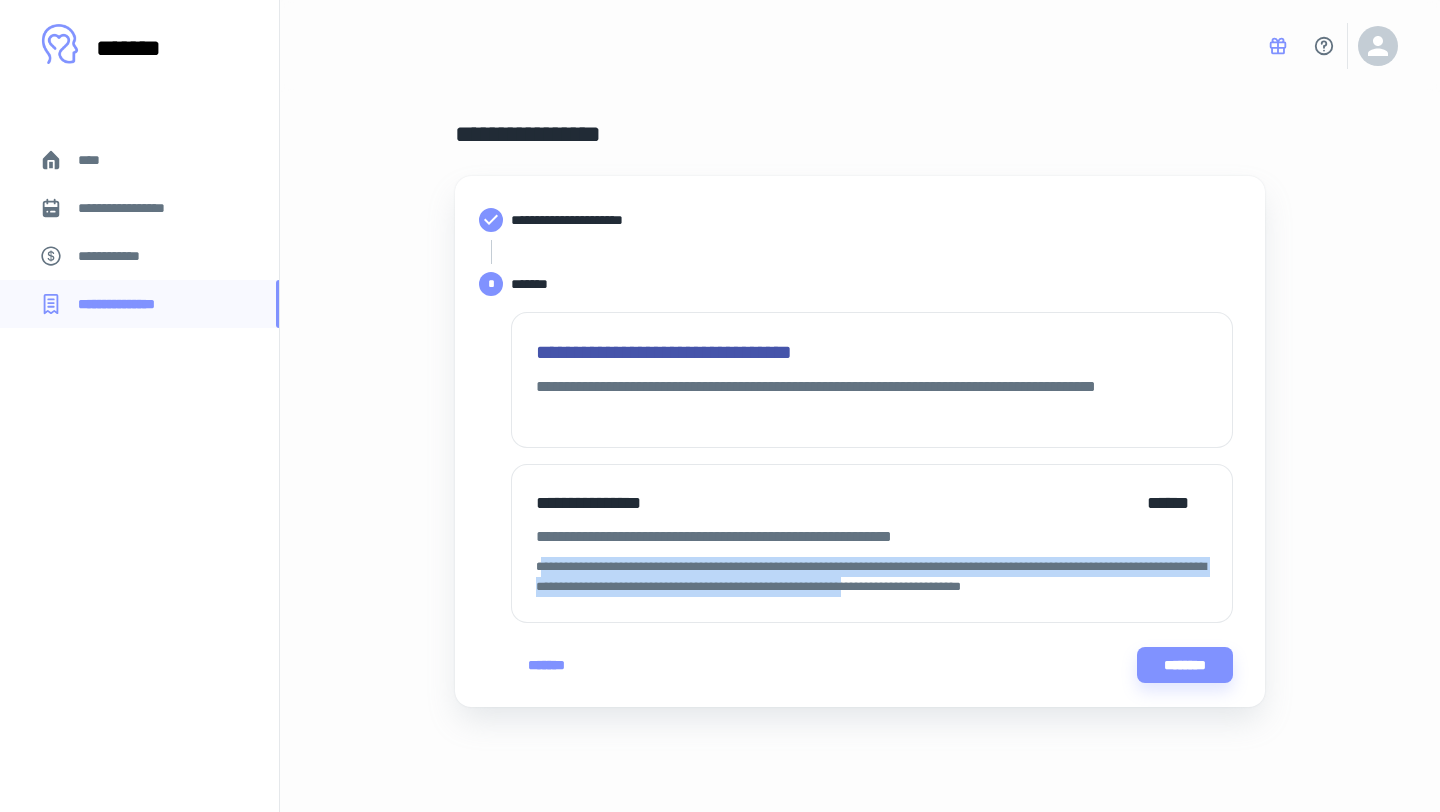 drag, startPoint x: 538, startPoint y: 563, endPoint x: 892, endPoint y: 471, distance: 365.7595 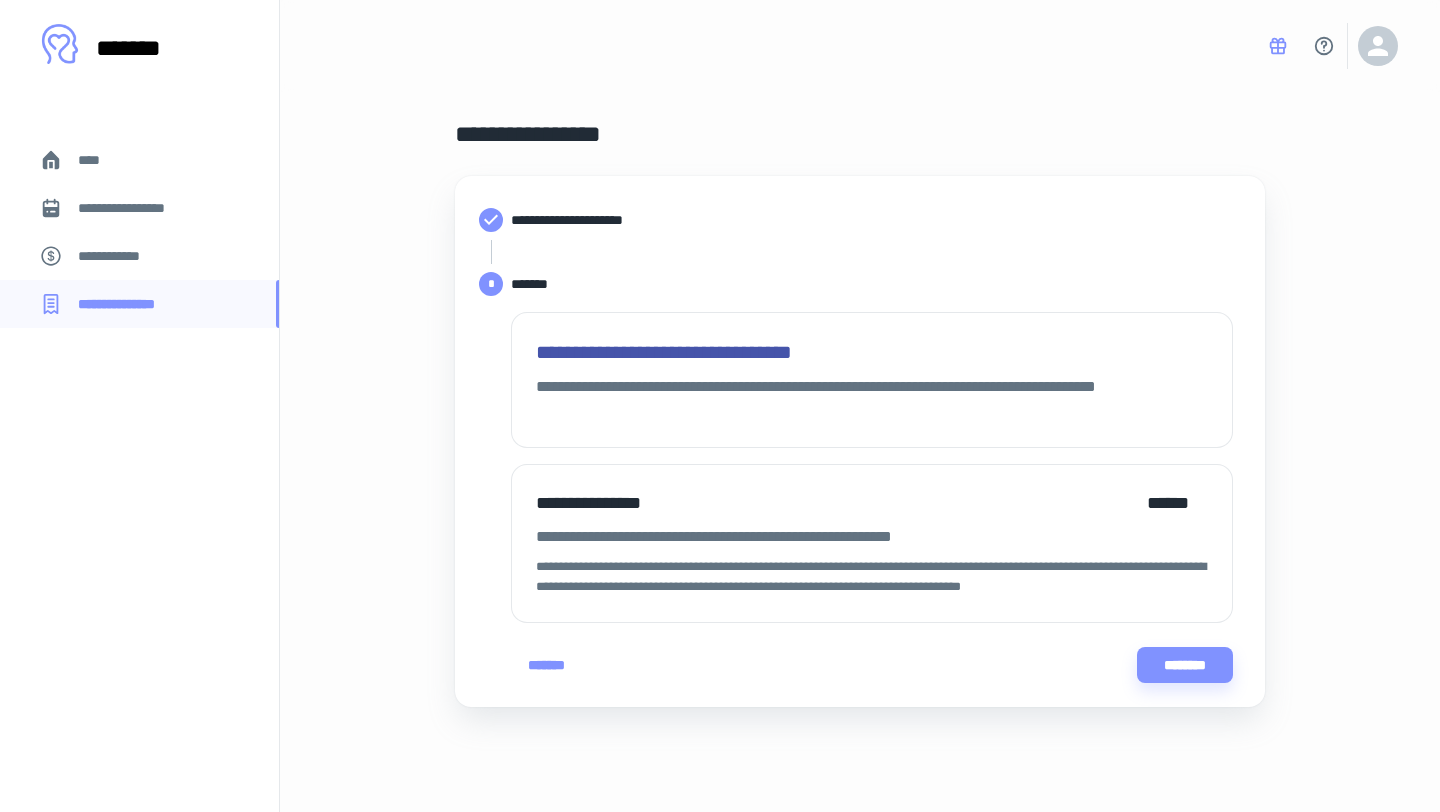 drag, startPoint x: 938, startPoint y: 551, endPoint x: 956, endPoint y: 557, distance: 18.973665 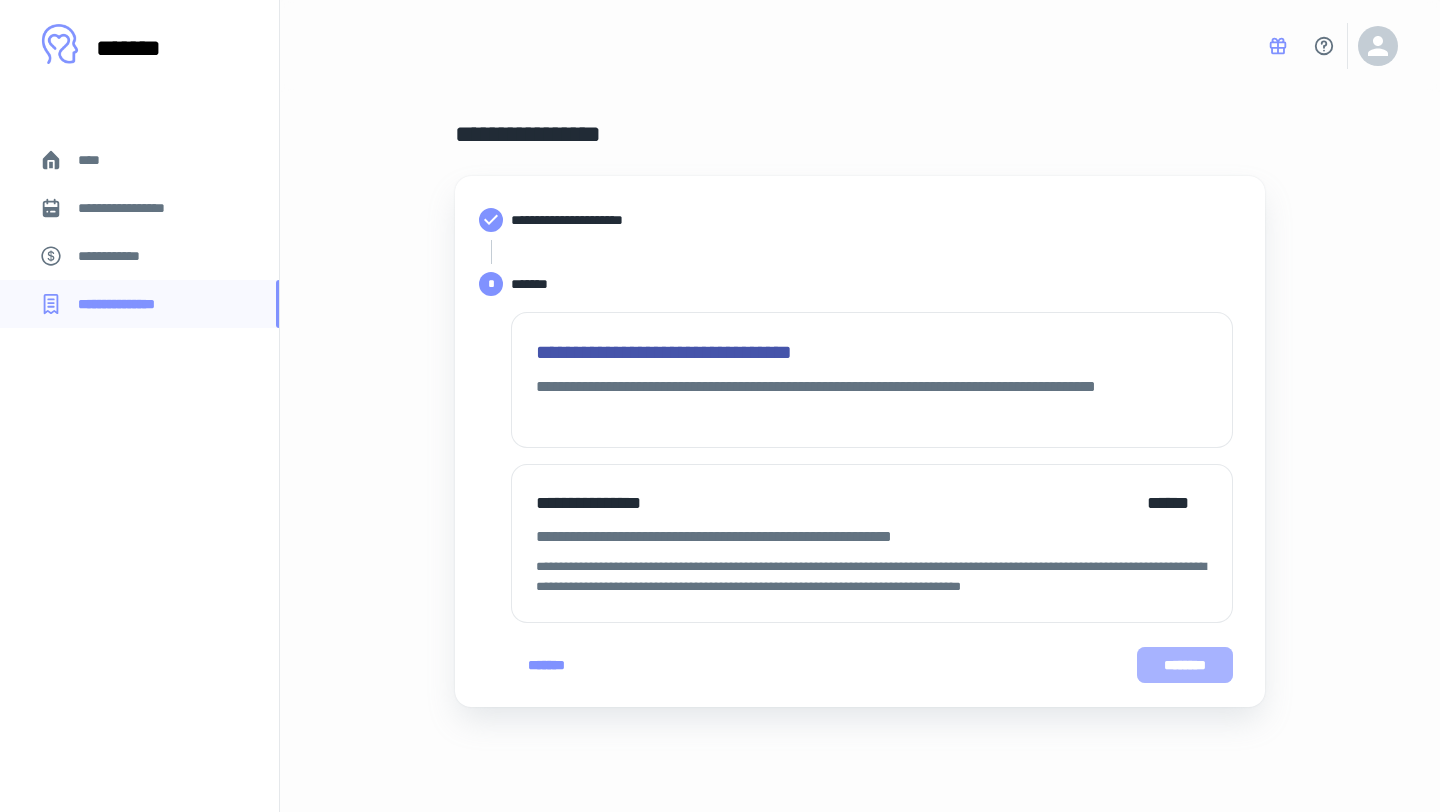 click on "********" at bounding box center (1185, 665) 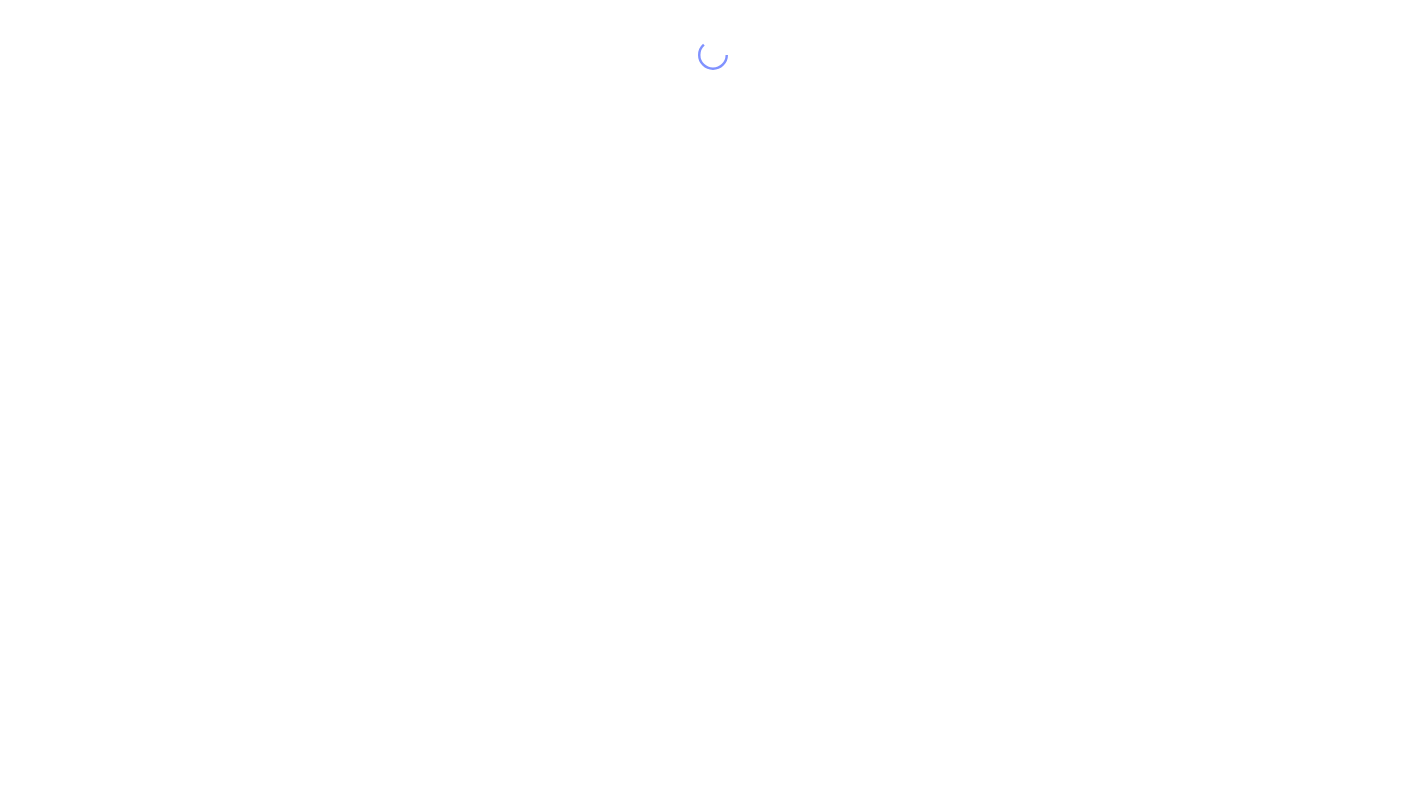 scroll, scrollTop: 0, scrollLeft: 0, axis: both 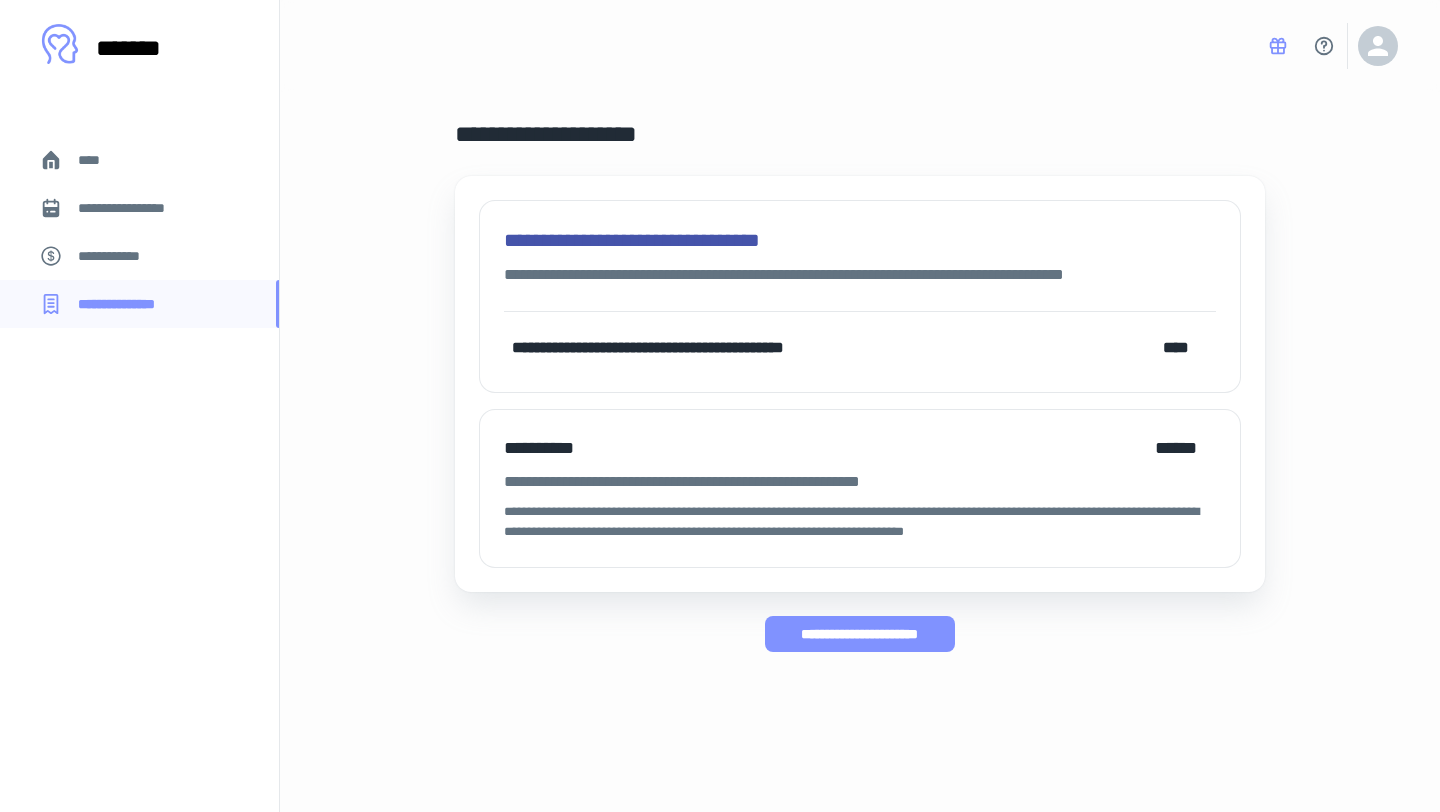 click on "**********" at bounding box center (859, 634) 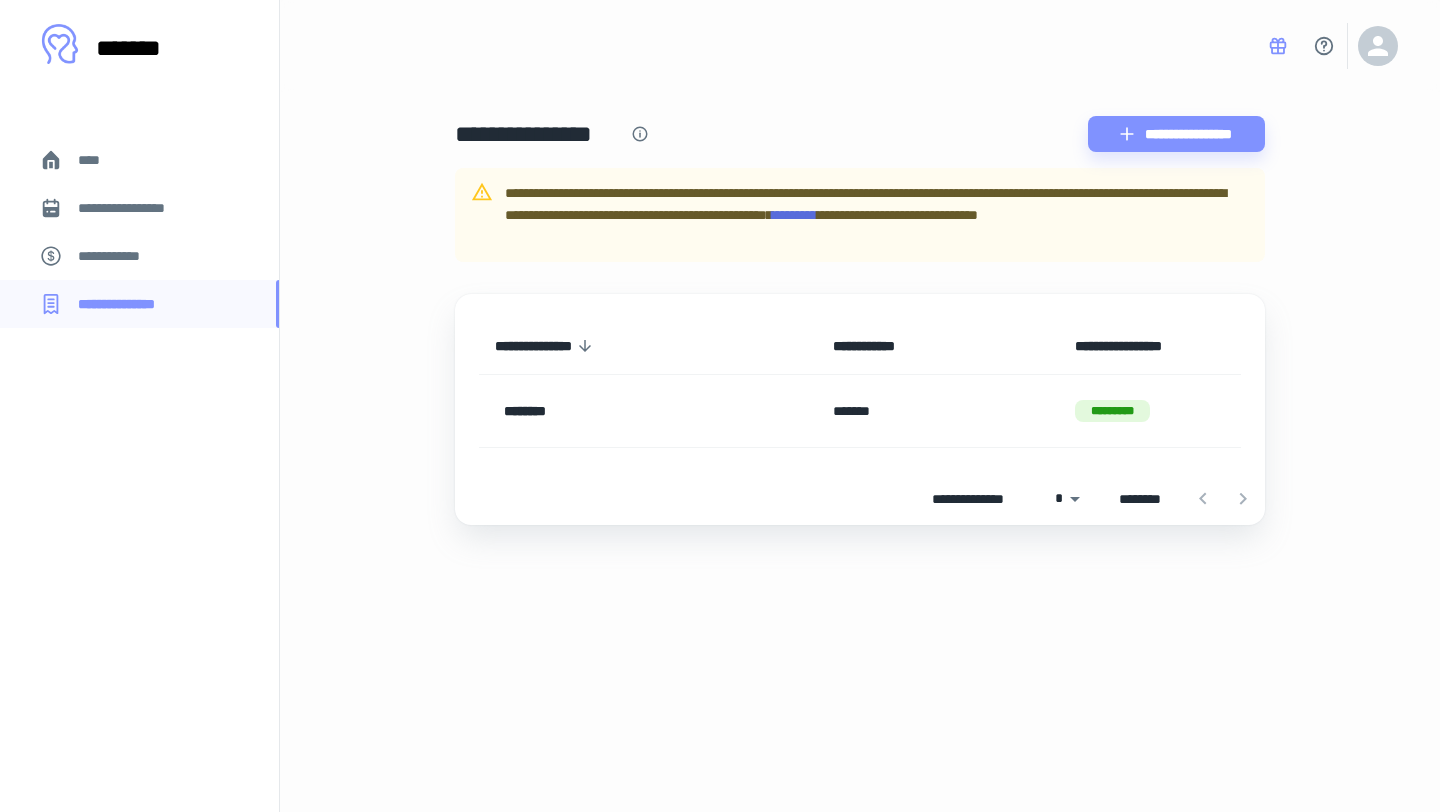 drag, startPoint x: 1004, startPoint y: 425, endPoint x: 681, endPoint y: 431, distance: 323.05573 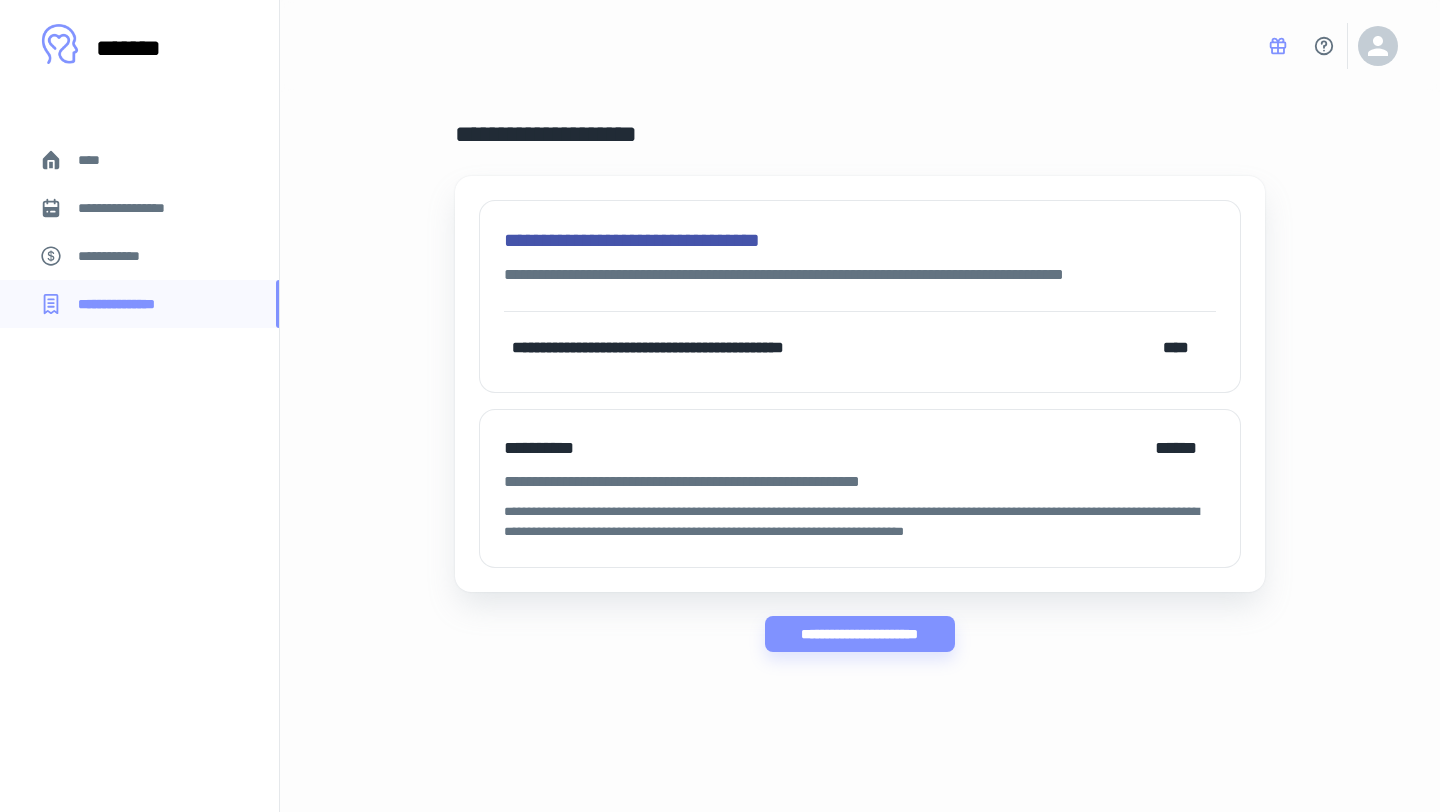 click on "**********" at bounding box center (119, 256) 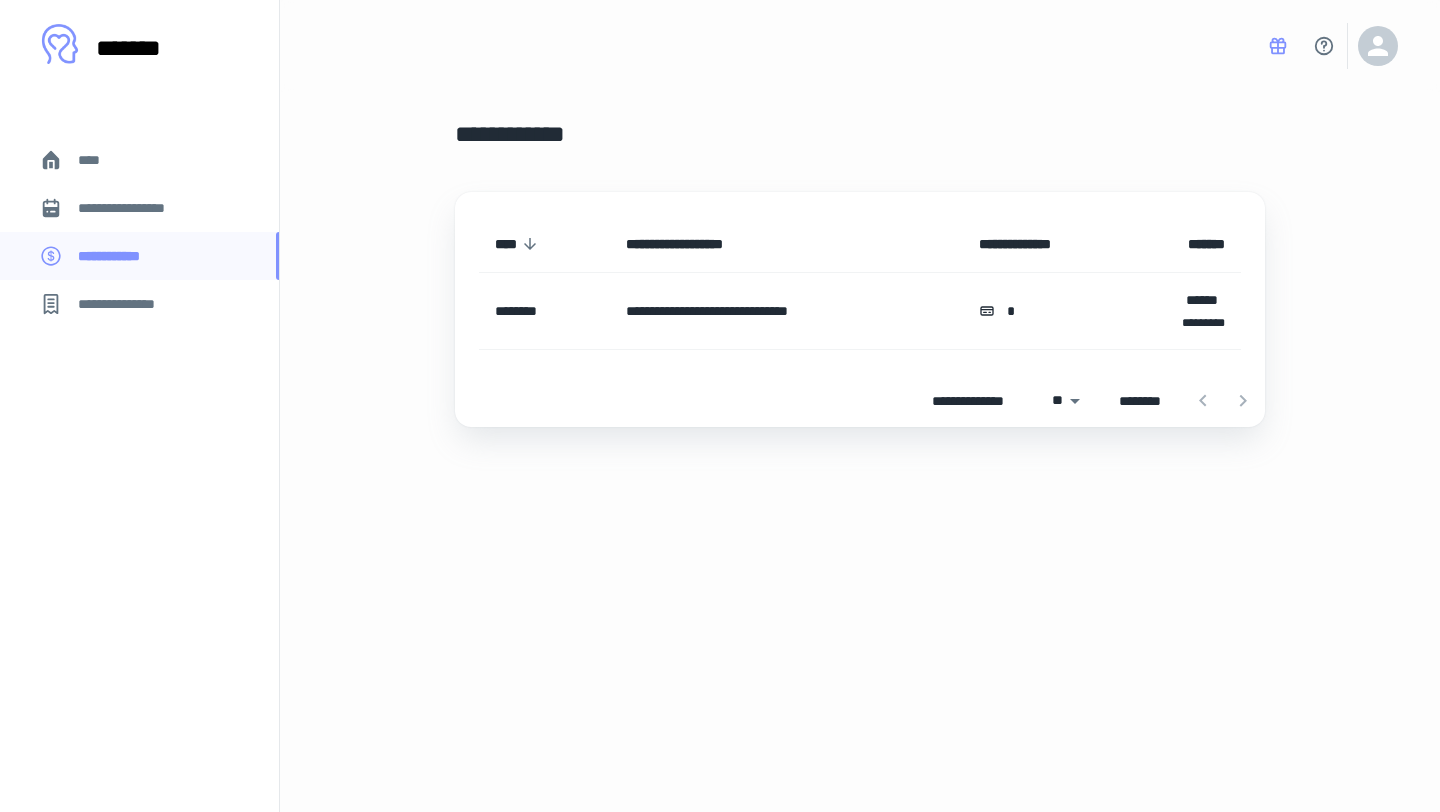 click on "**********" at bounding box center [136, 208] 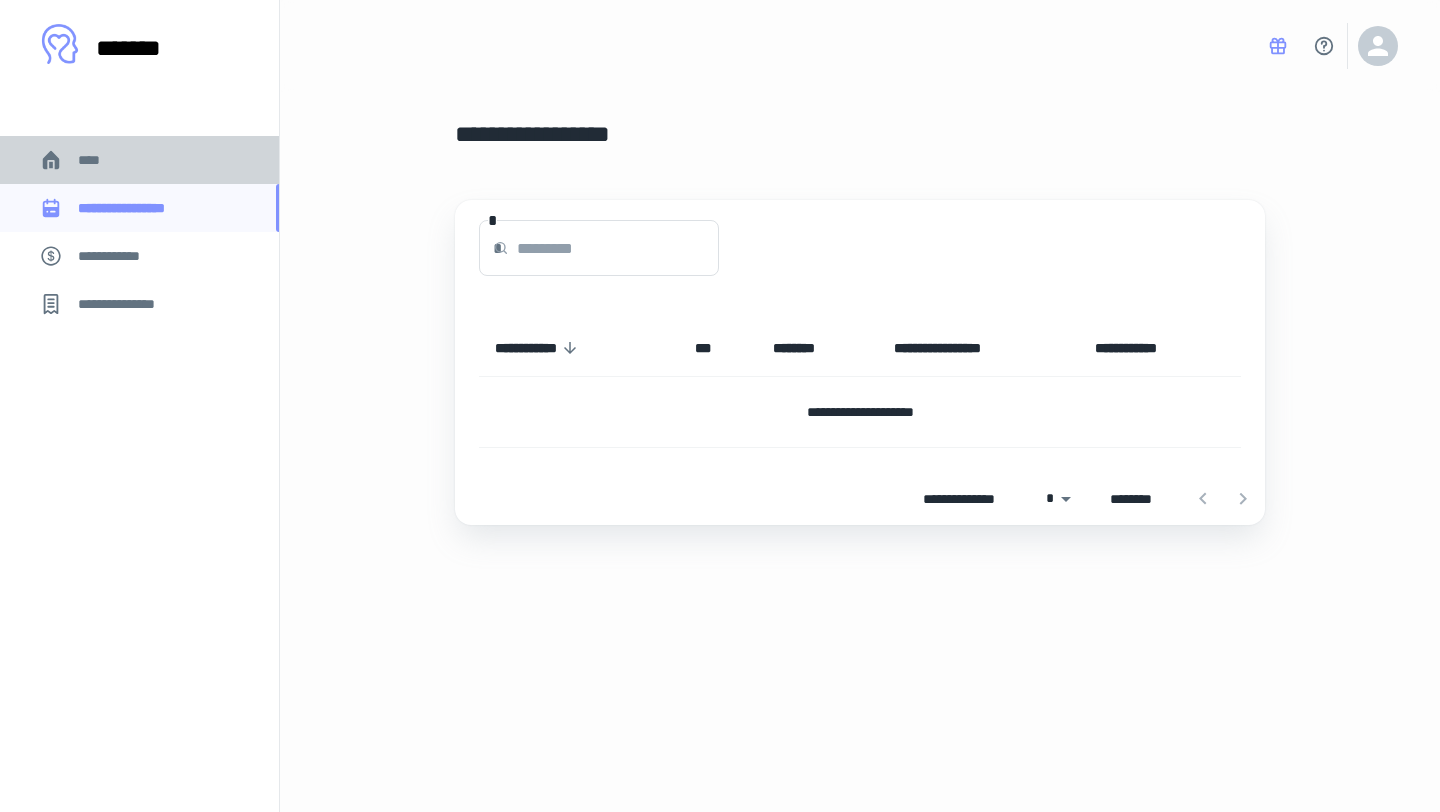 click on "****" at bounding box center (139, 160) 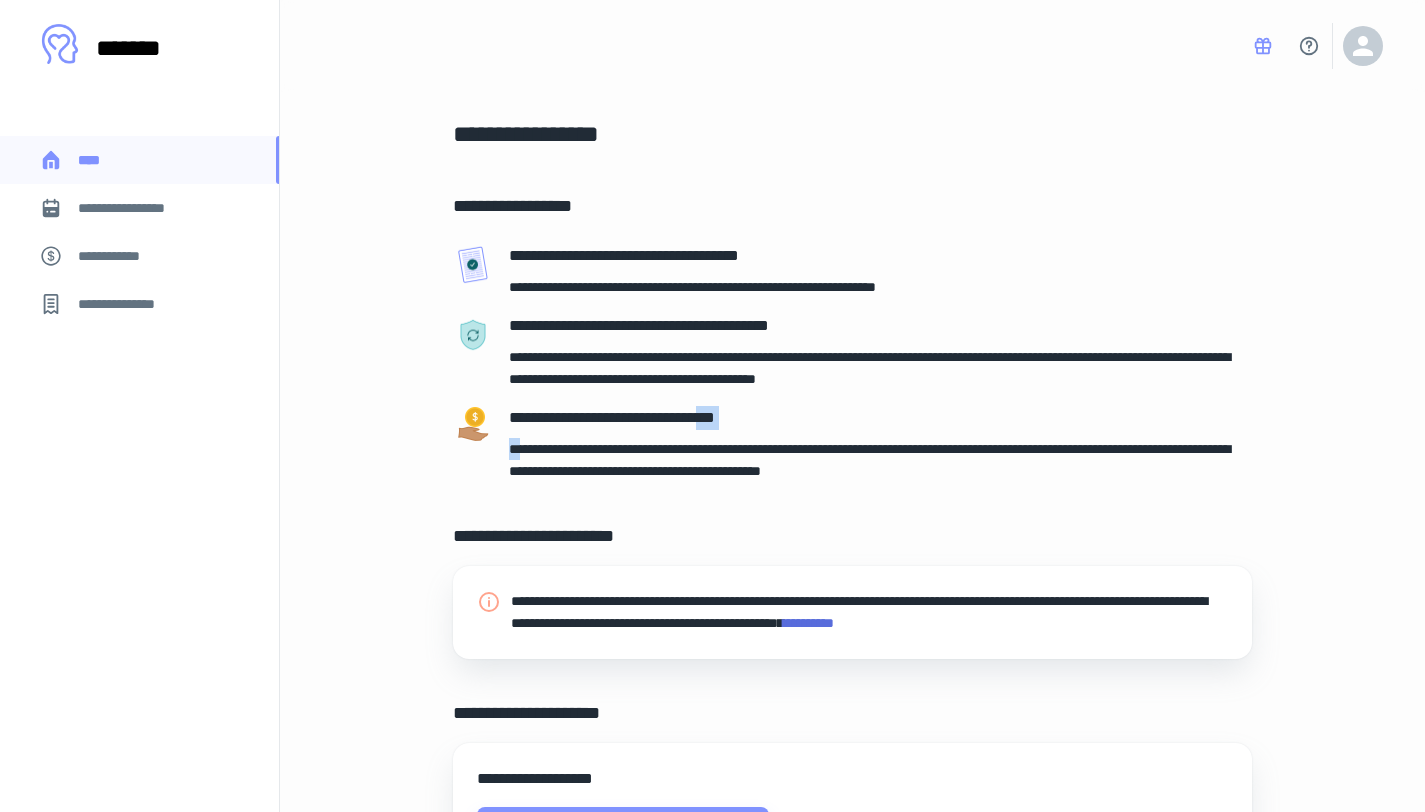 drag, startPoint x: 526, startPoint y: 452, endPoint x: 646, endPoint y: 381, distance: 139.43098 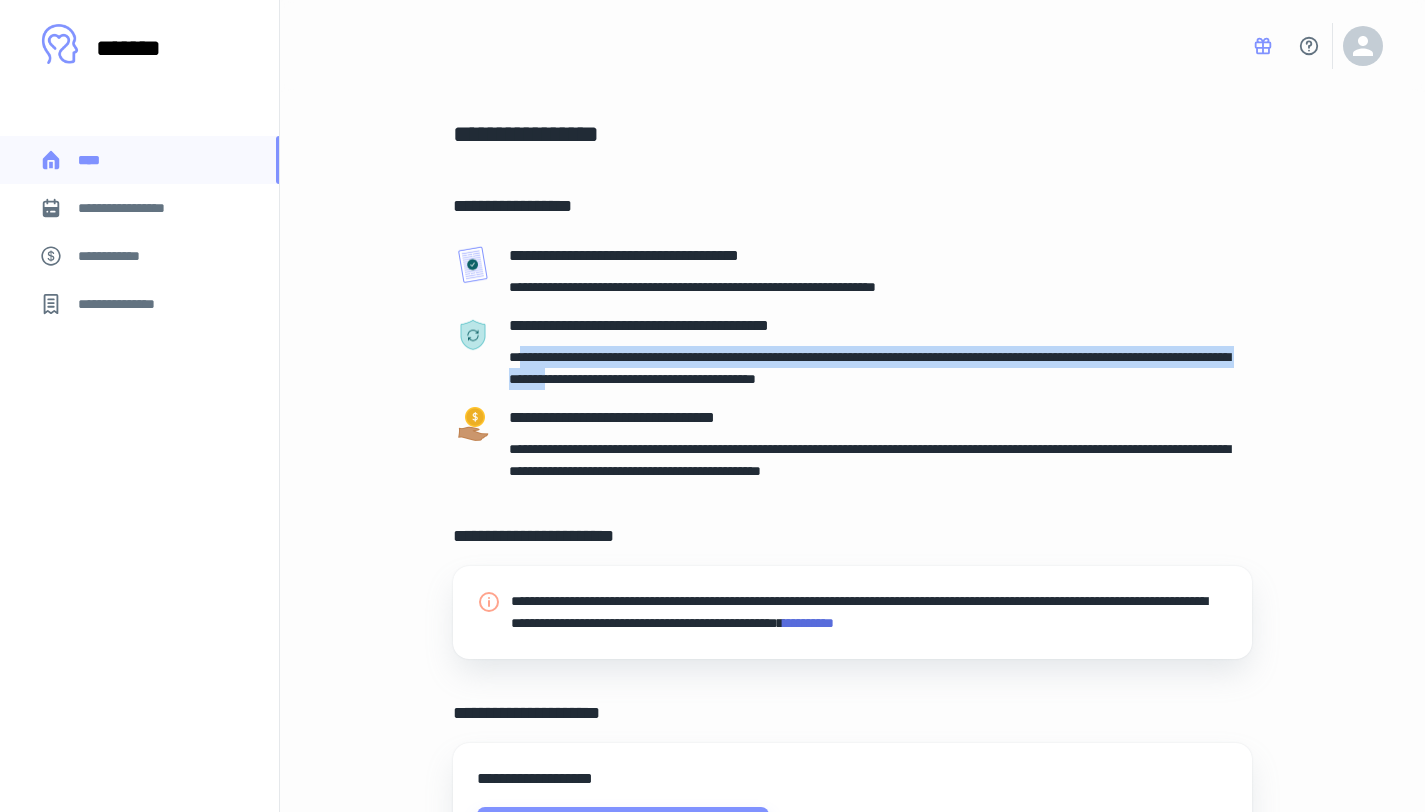 drag, startPoint x: 522, startPoint y: 359, endPoint x: 742, endPoint y: 367, distance: 220.1454 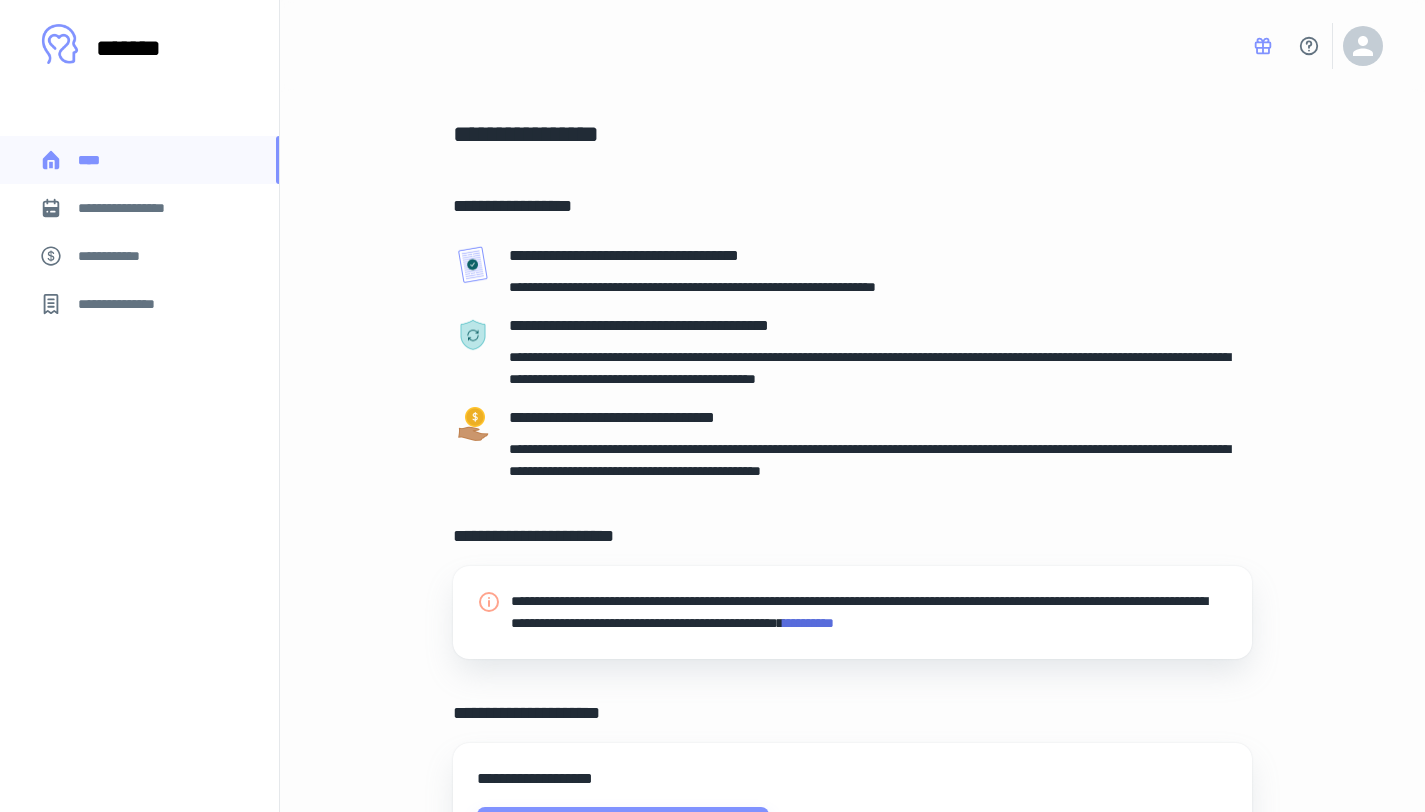 click on "**********" at bounding box center [880, 376] 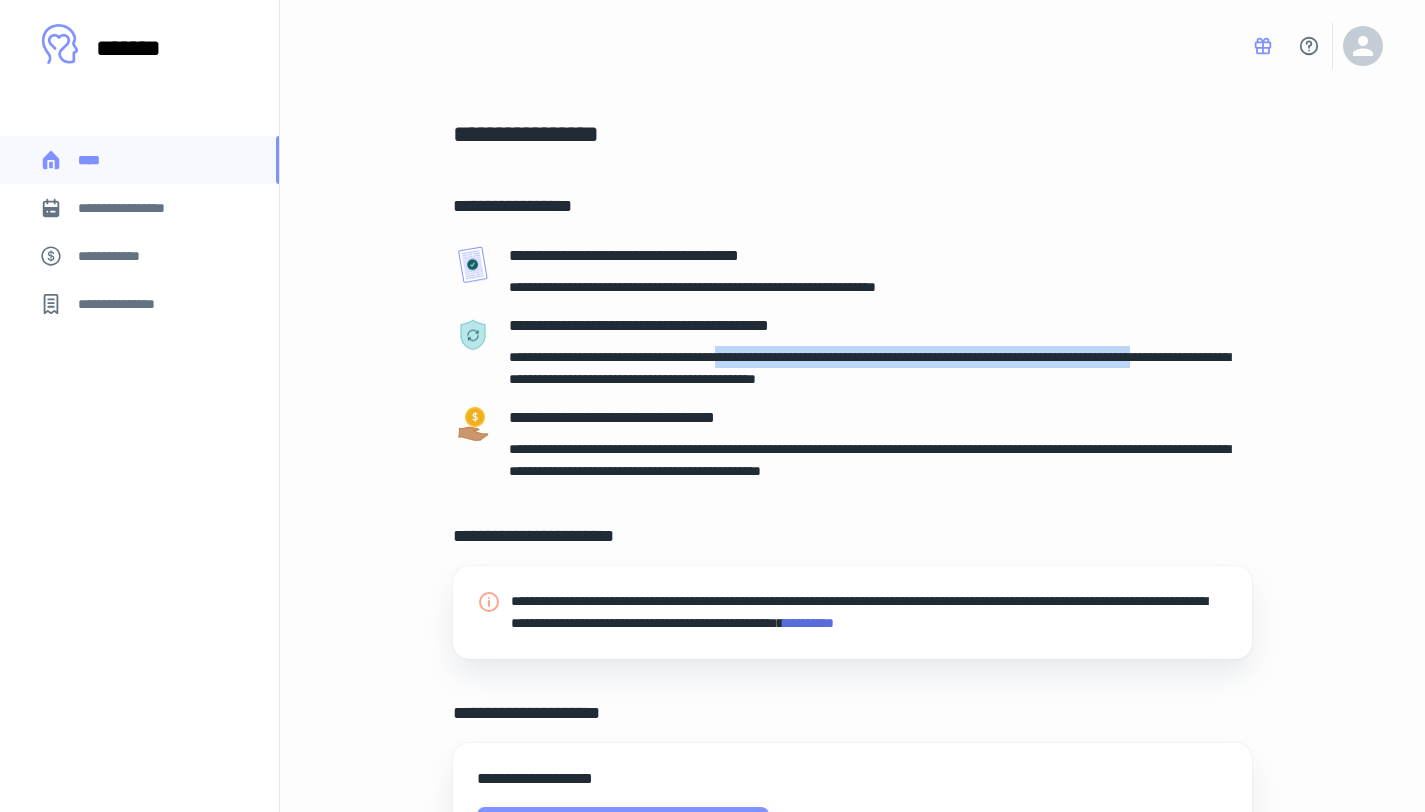 drag, startPoint x: 768, startPoint y: 355, endPoint x: 571, endPoint y: 373, distance: 197.82063 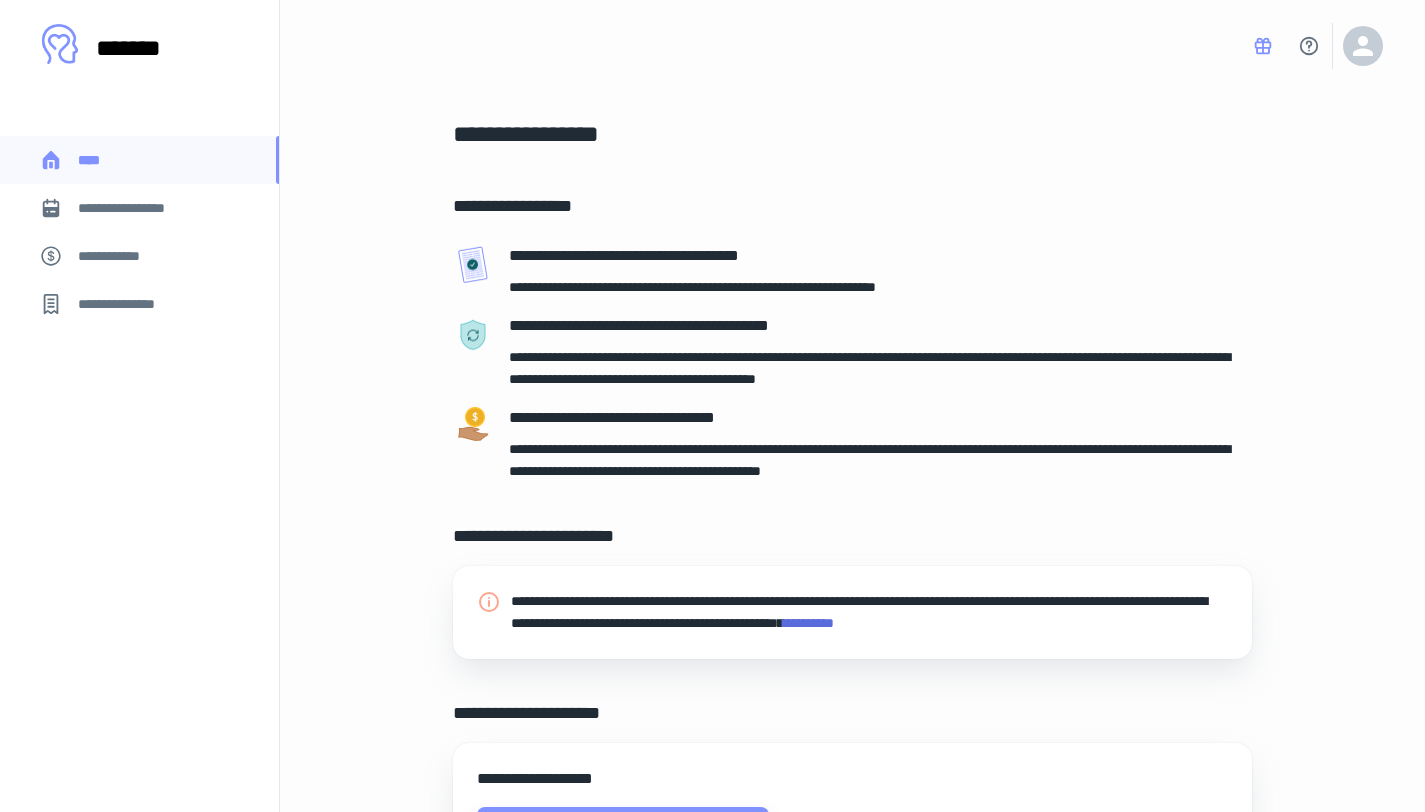 click on "**********" at bounding box center (733, 295) 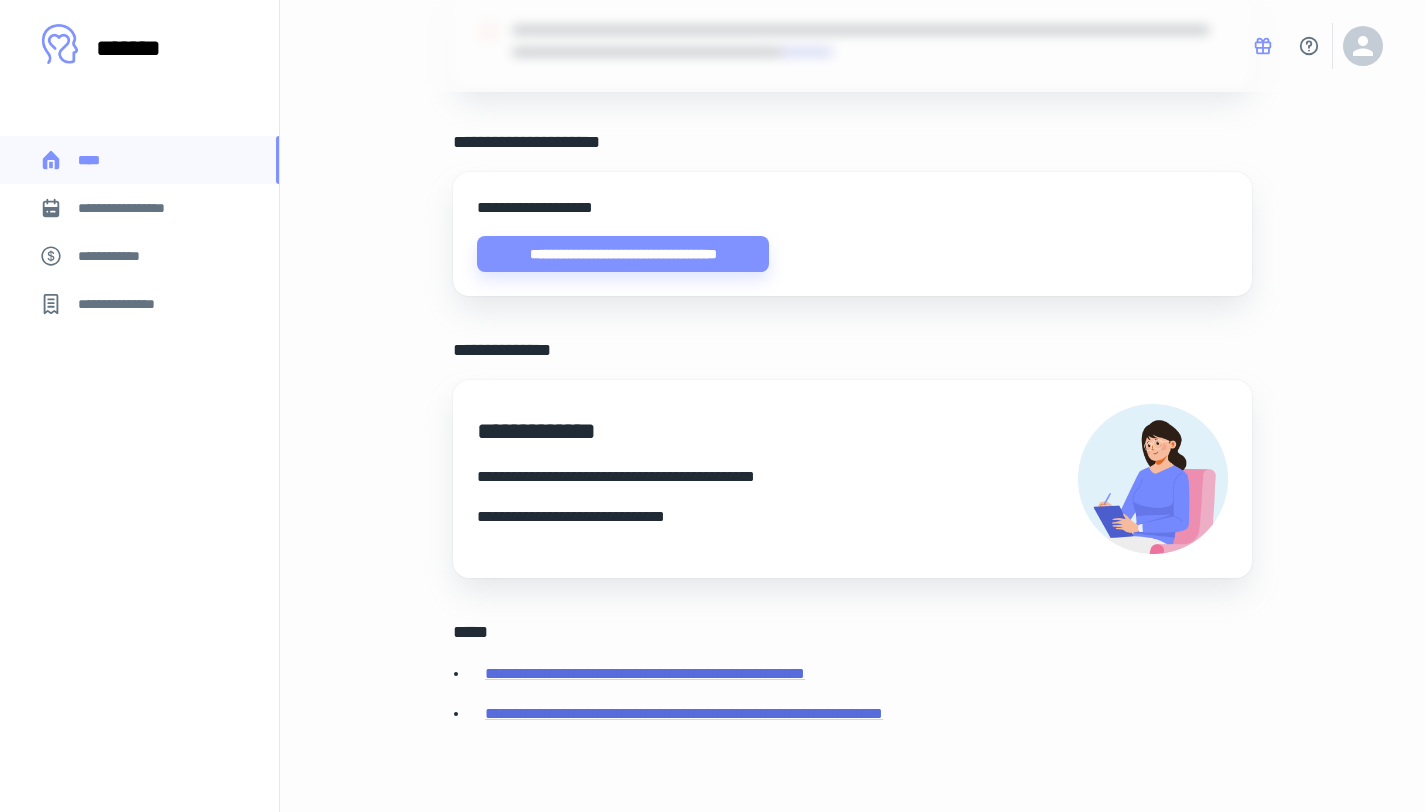 scroll, scrollTop: 580, scrollLeft: 0, axis: vertical 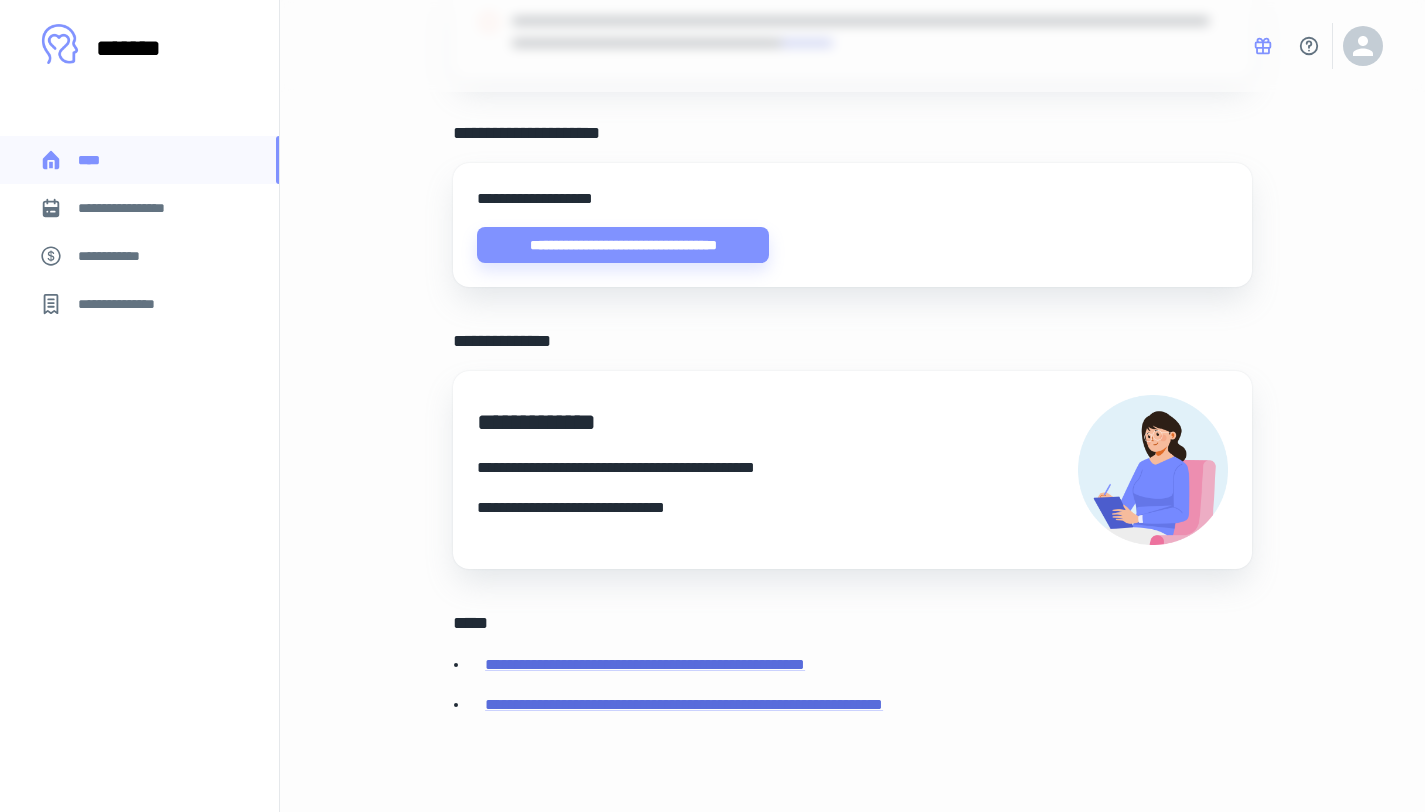 click on "**********" at bounding box center [139, 208] 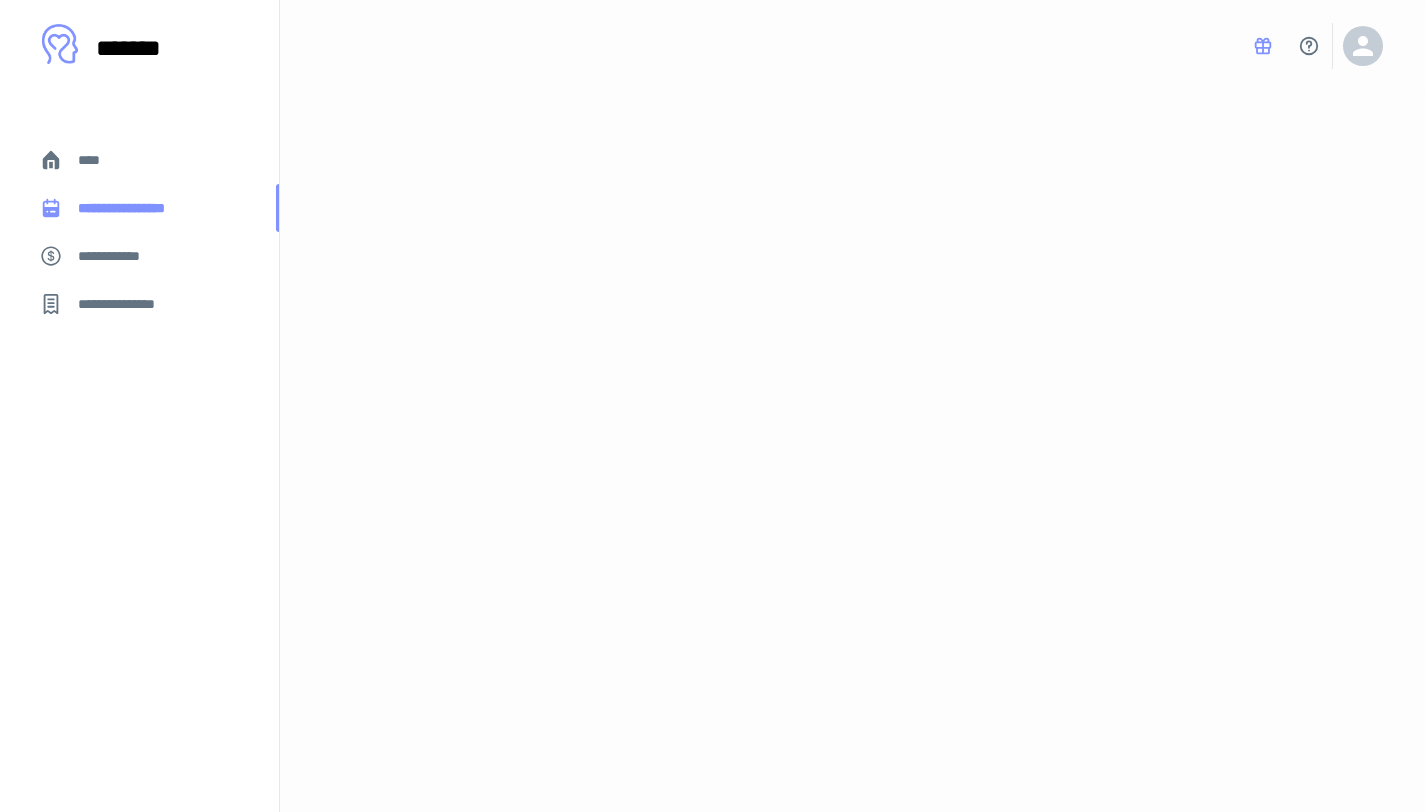 scroll, scrollTop: 0, scrollLeft: 0, axis: both 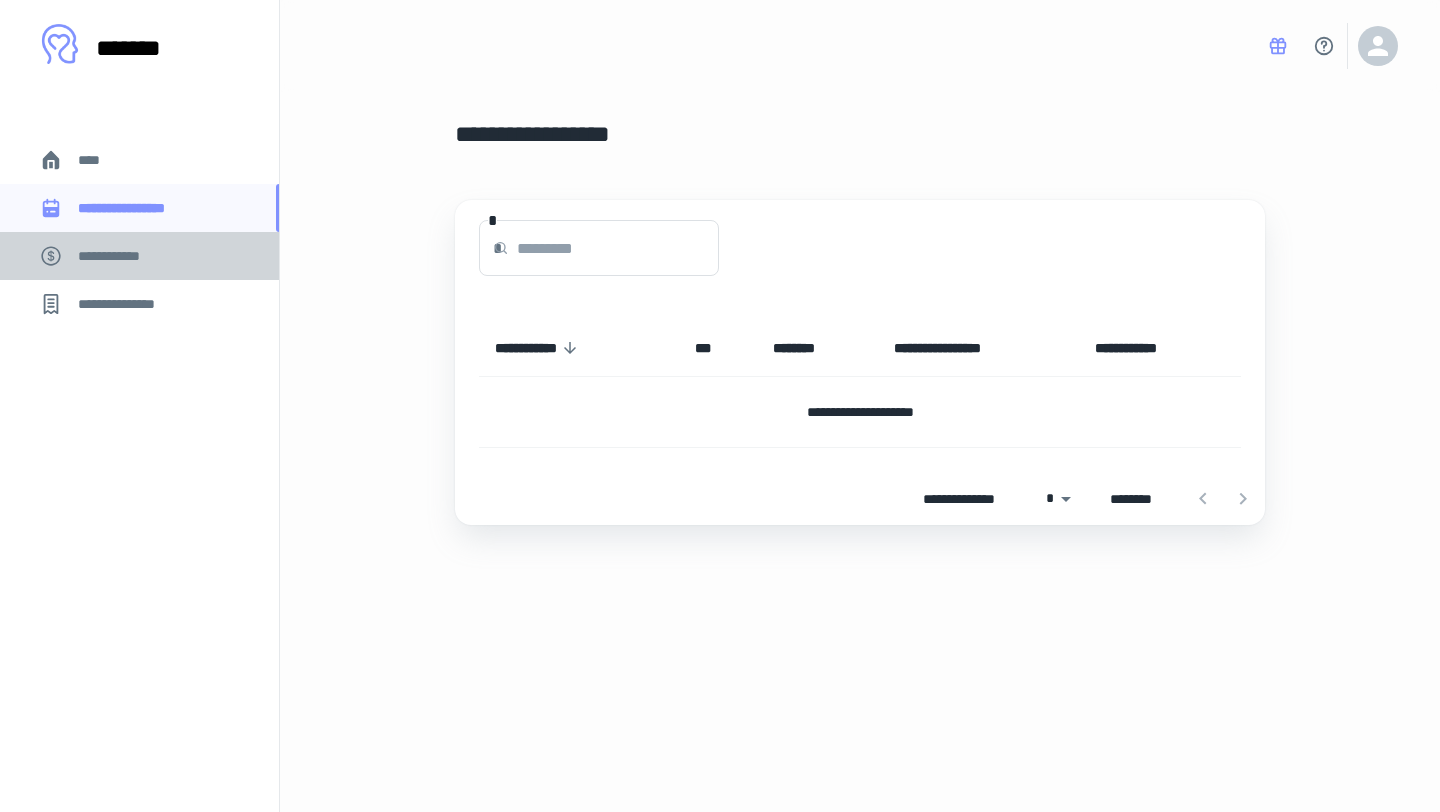 click on "**********" at bounding box center [139, 256] 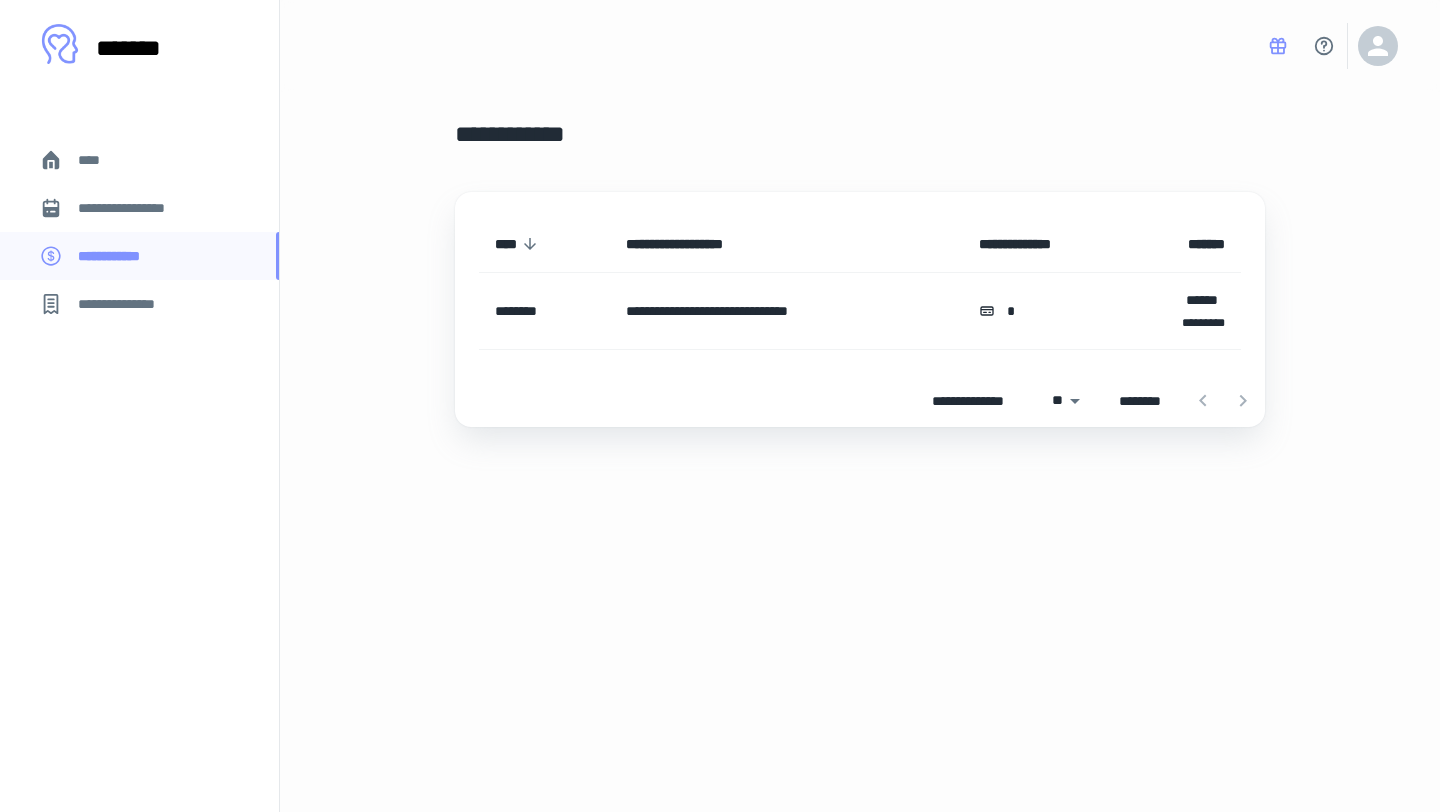 drag, startPoint x: 1061, startPoint y: 101, endPoint x: 1110, endPoint y: 41, distance: 77.46612 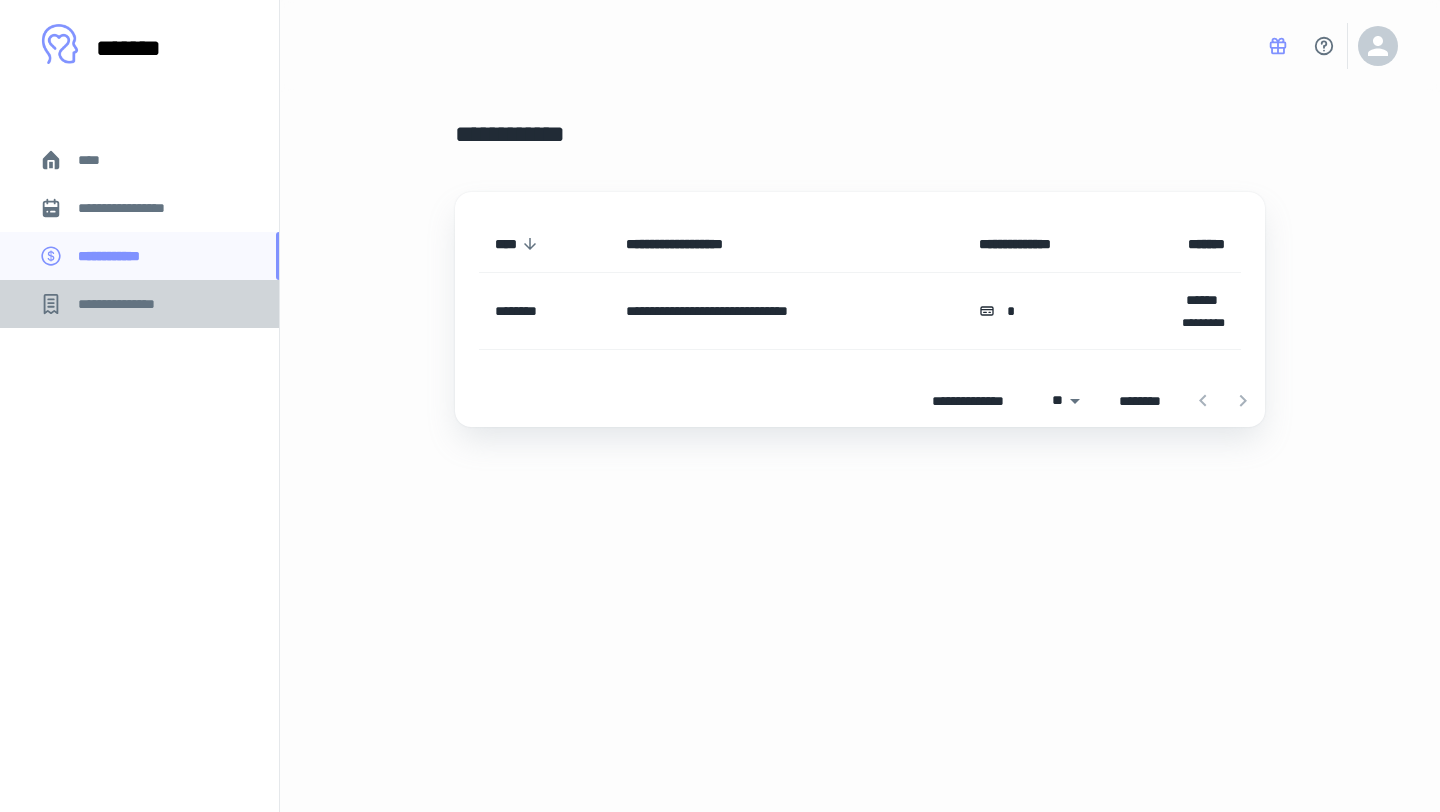 click on "**********" at bounding box center (127, 304) 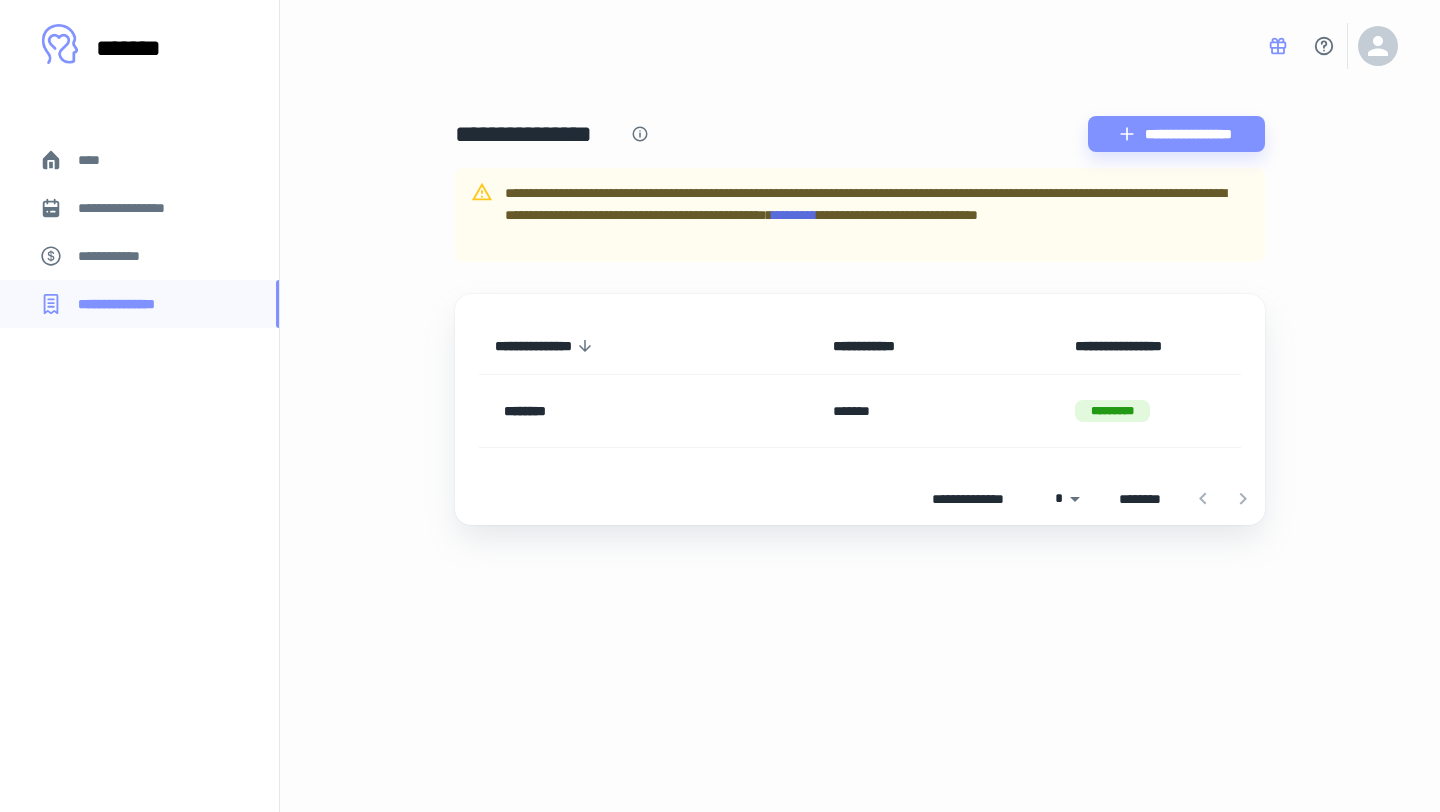 click on "*******" at bounding box center [938, 411] 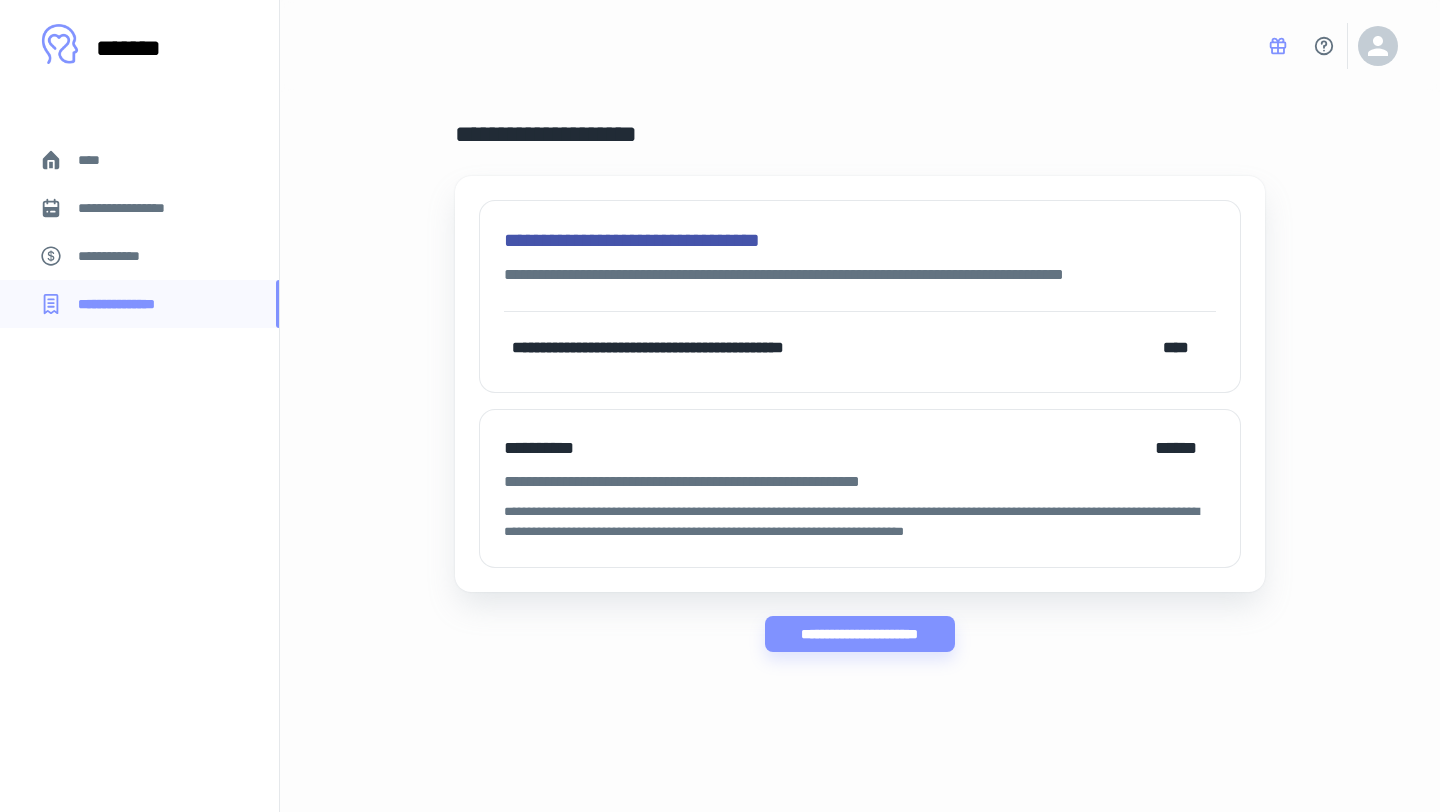 click on "****" at bounding box center (139, 160) 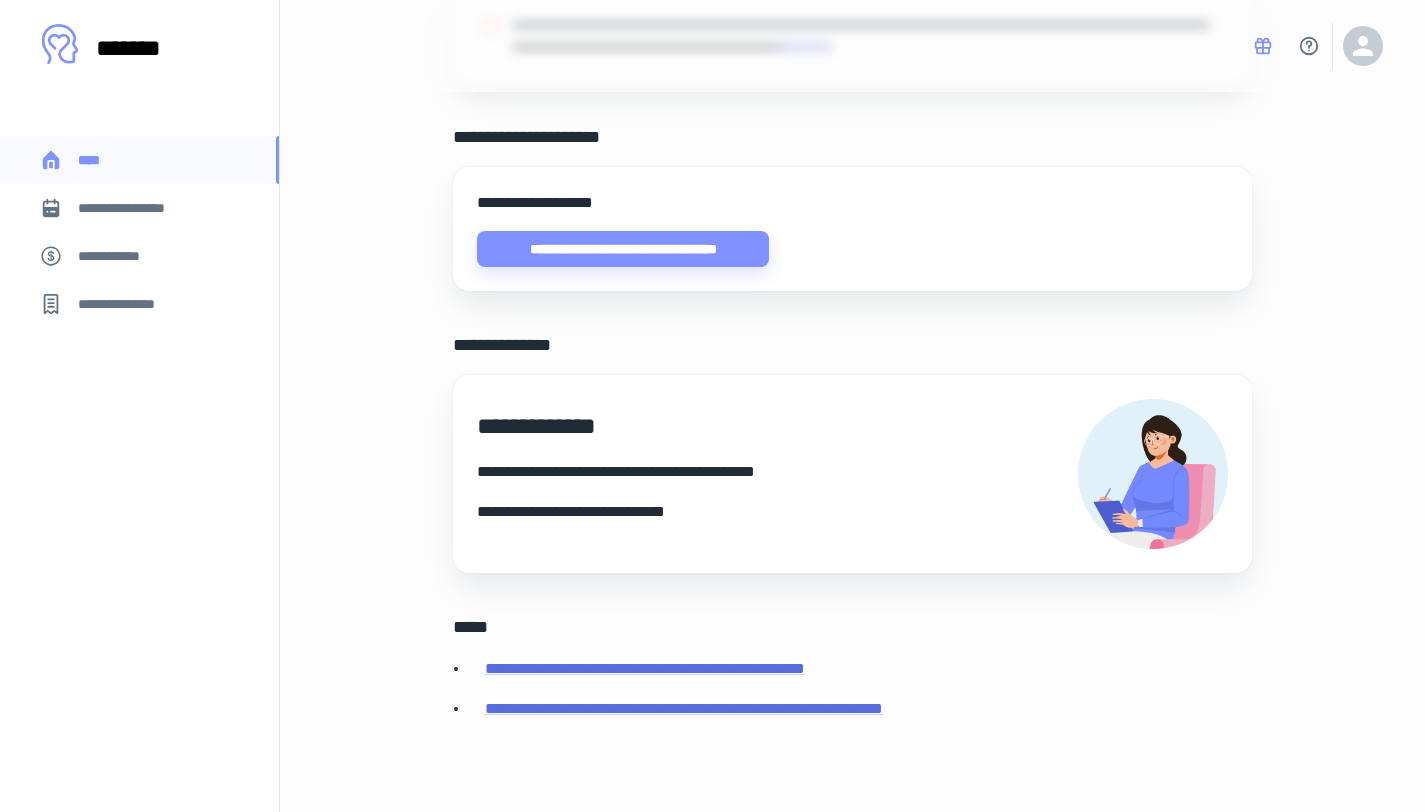 scroll, scrollTop: 580, scrollLeft: 0, axis: vertical 